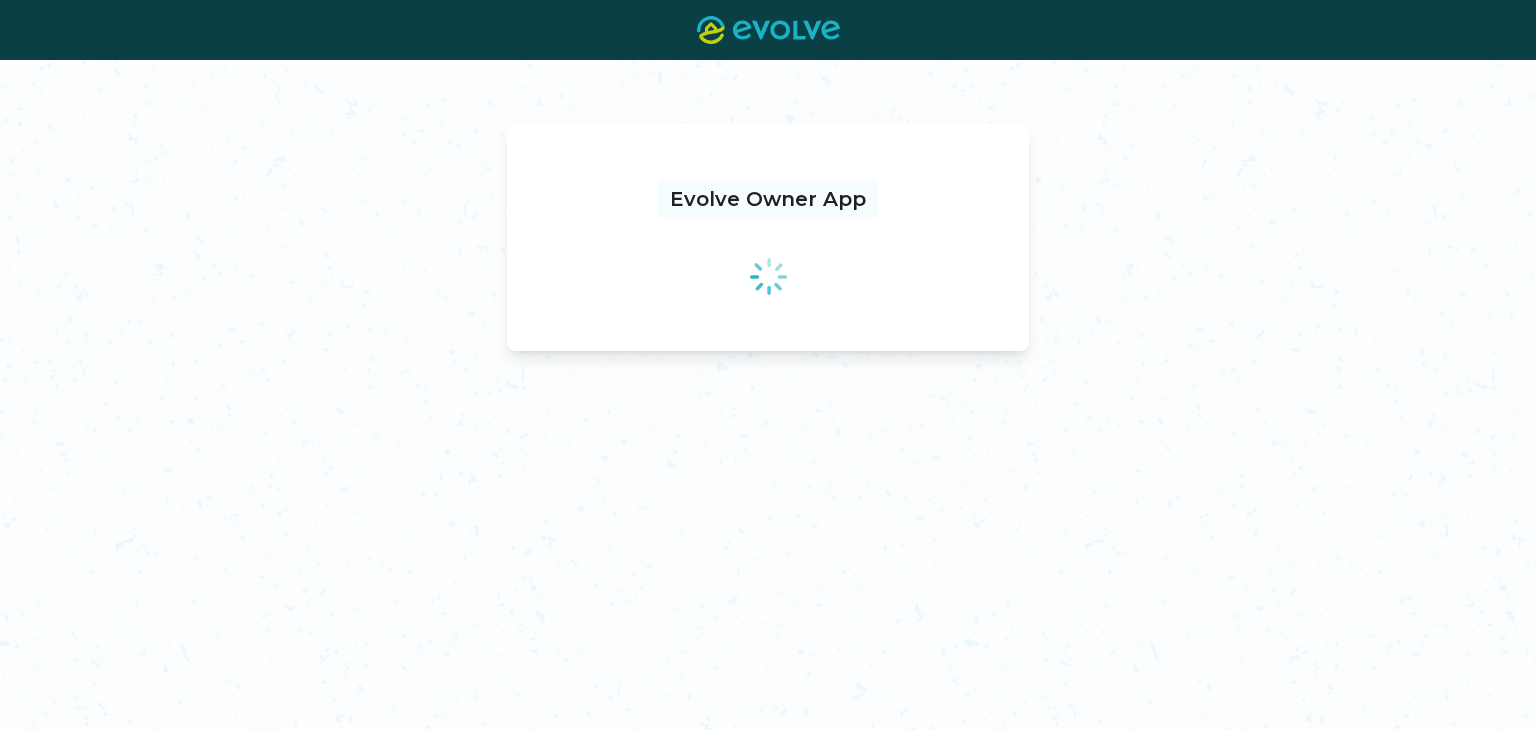 scroll, scrollTop: 0, scrollLeft: 0, axis: both 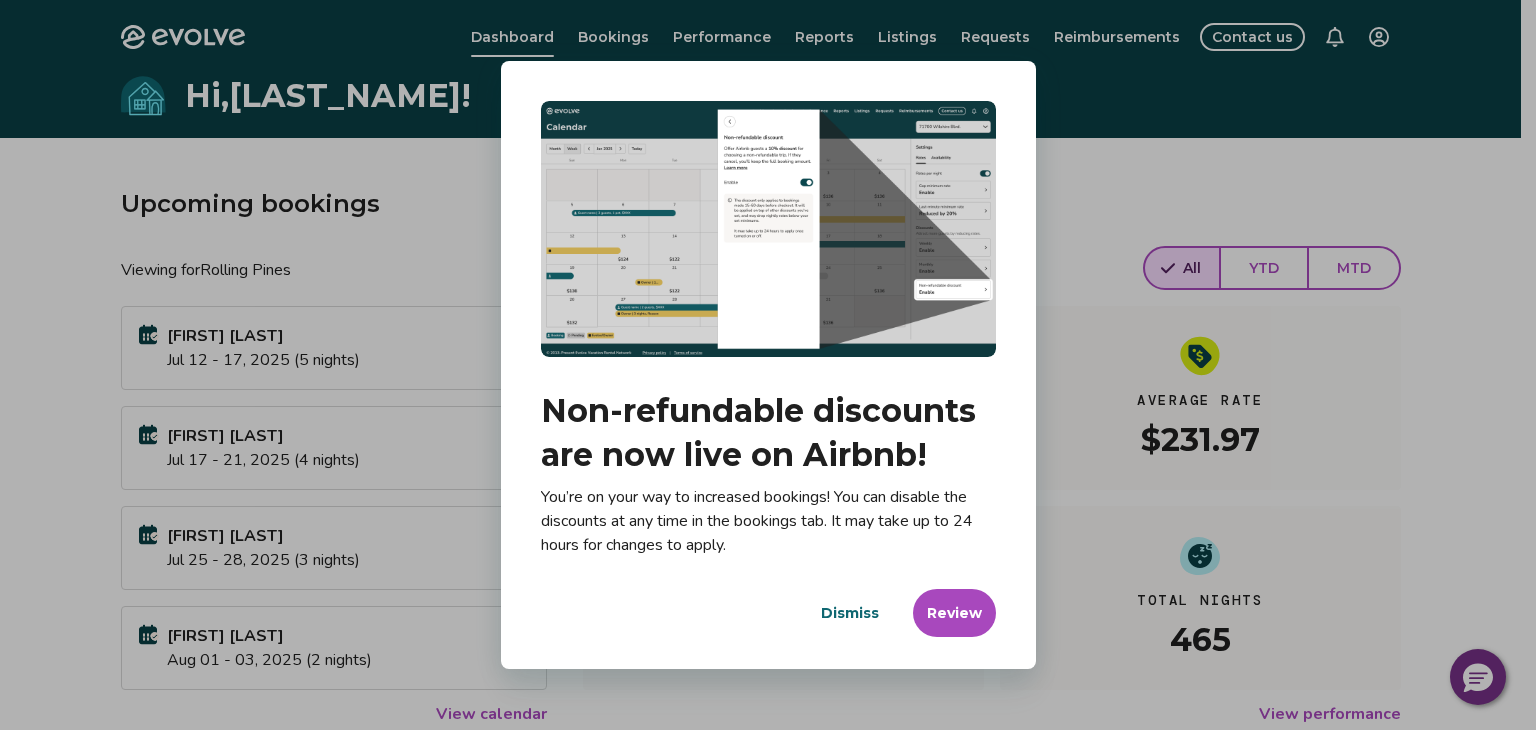 click on "Dismiss" at bounding box center [850, 613] 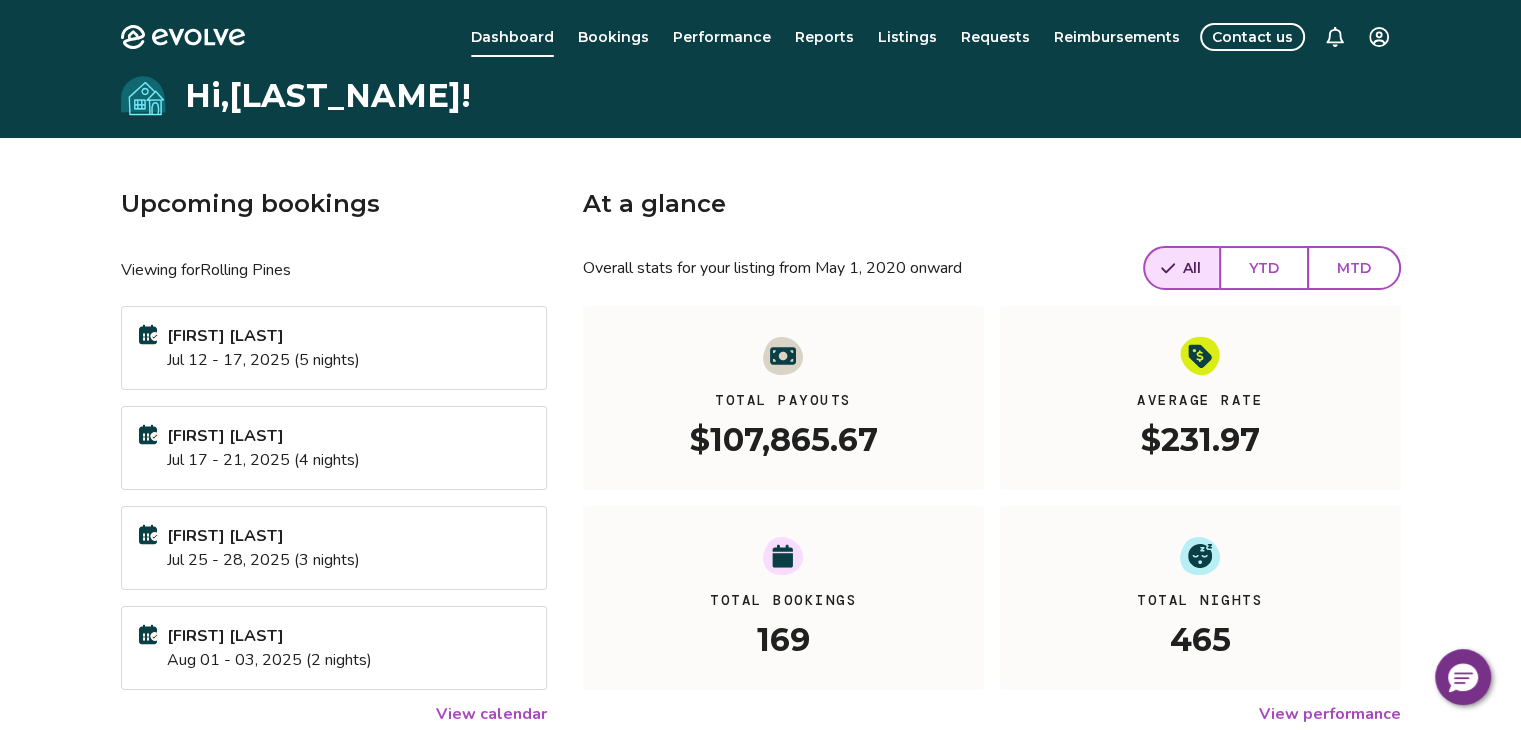click on "Listings" at bounding box center [907, 37] 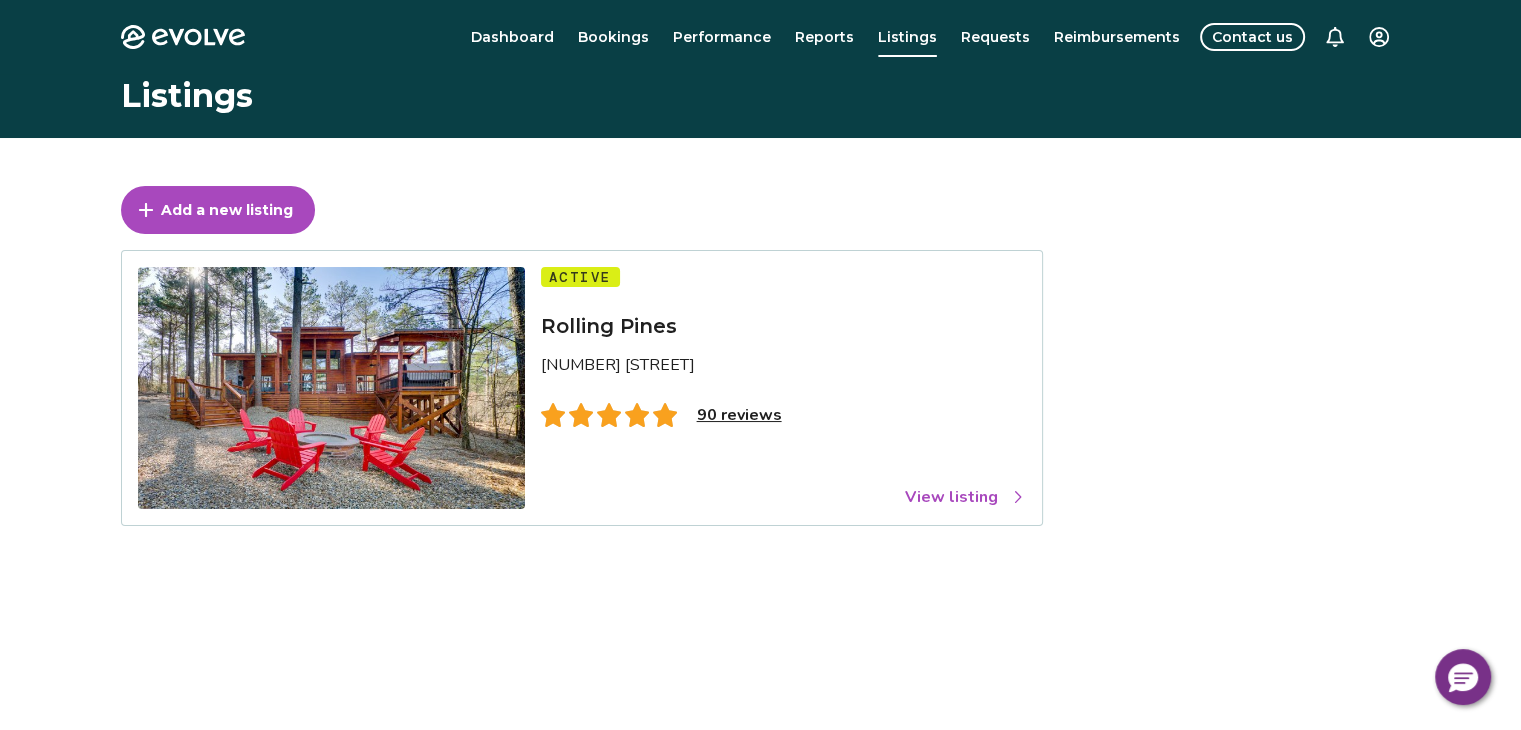 click on "View listing" at bounding box center (965, 497) 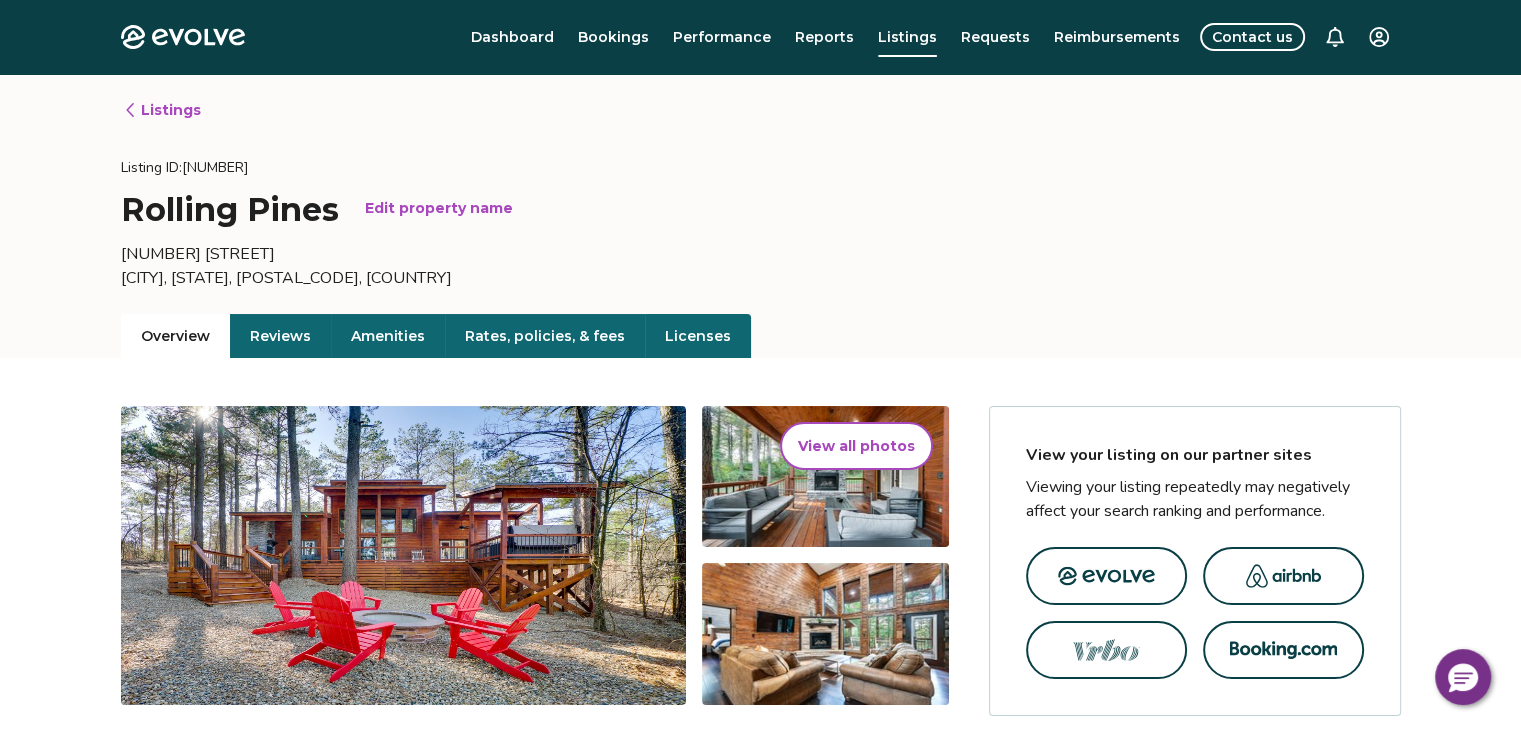click on "Rates, policies, & fees" at bounding box center (545, 336) 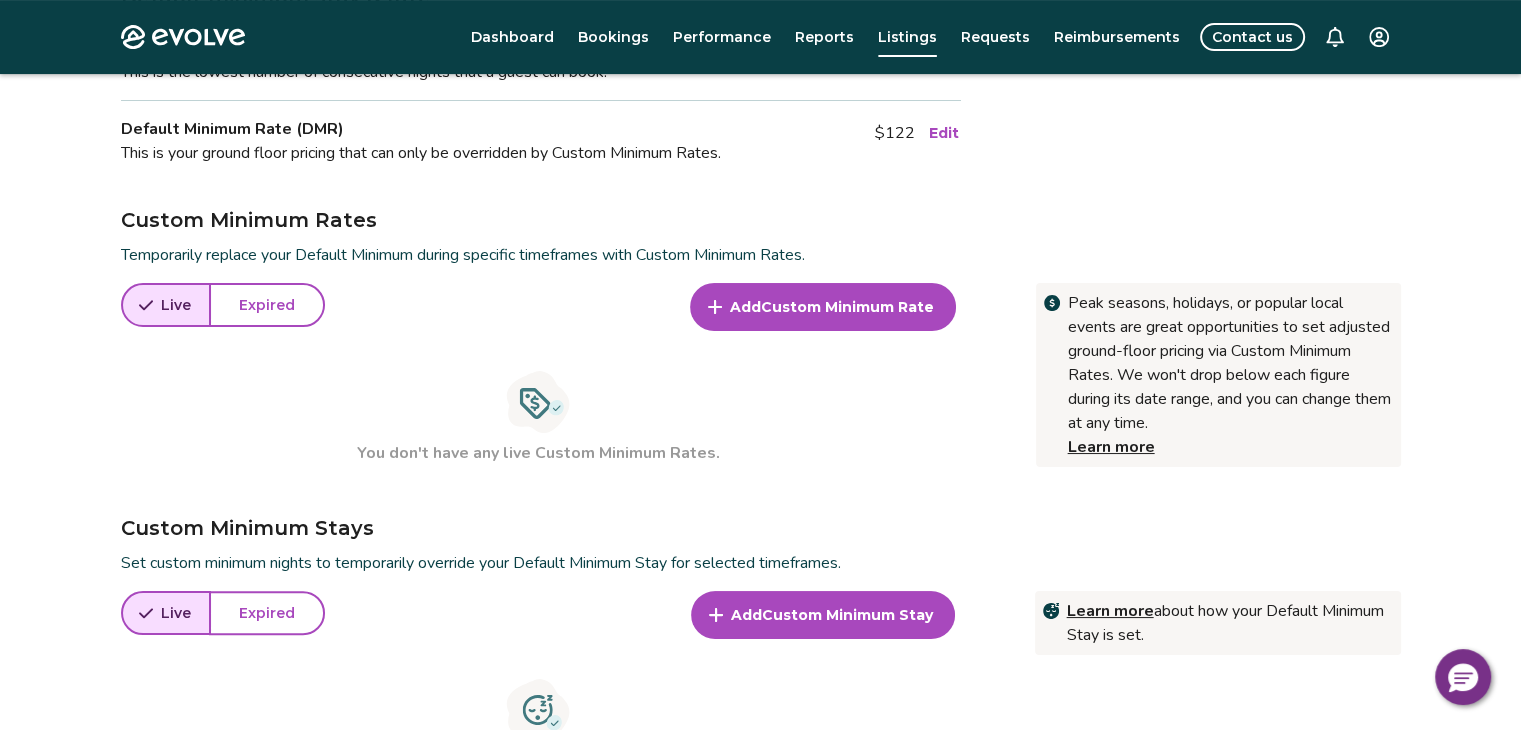 scroll, scrollTop: 545, scrollLeft: 0, axis: vertical 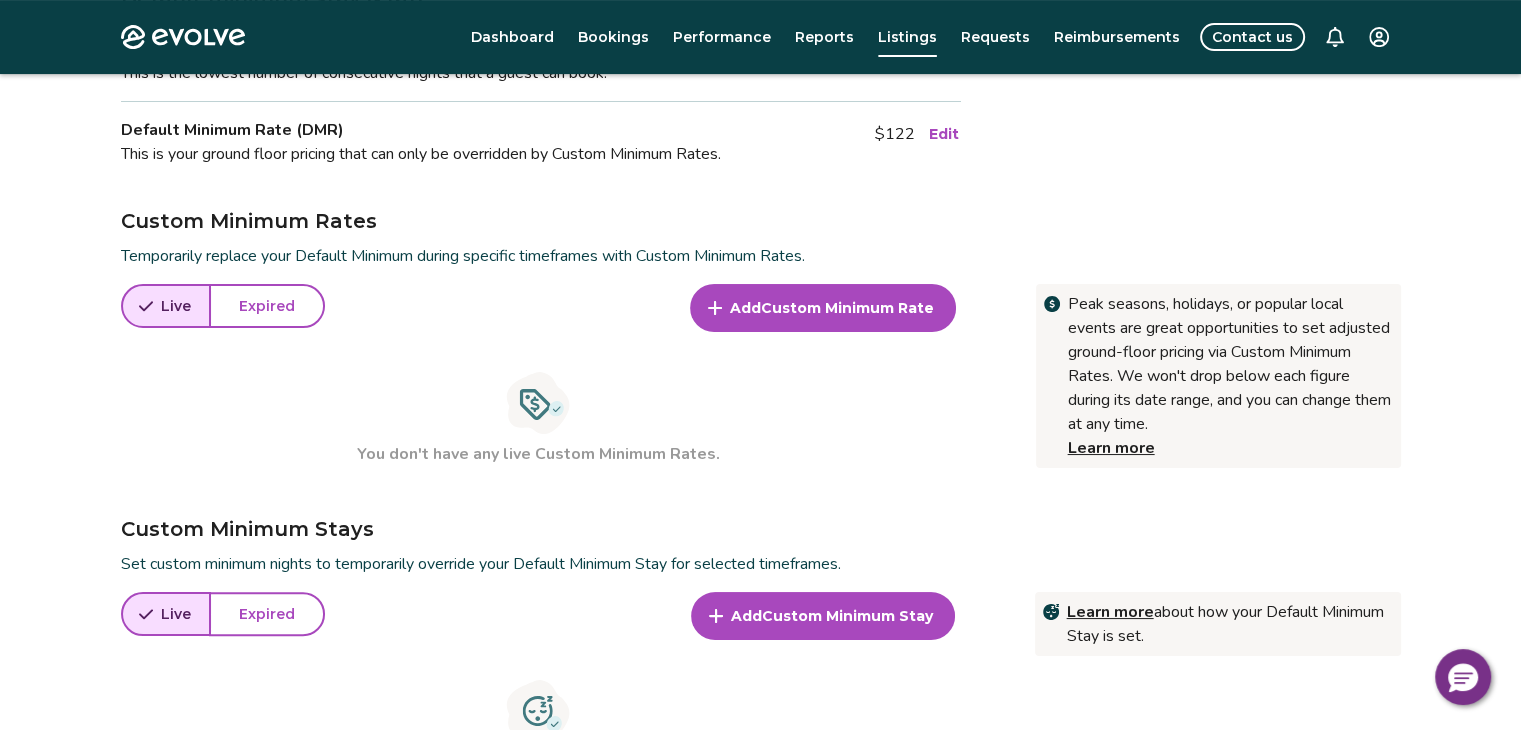 click on "Expired" at bounding box center [267, 306] 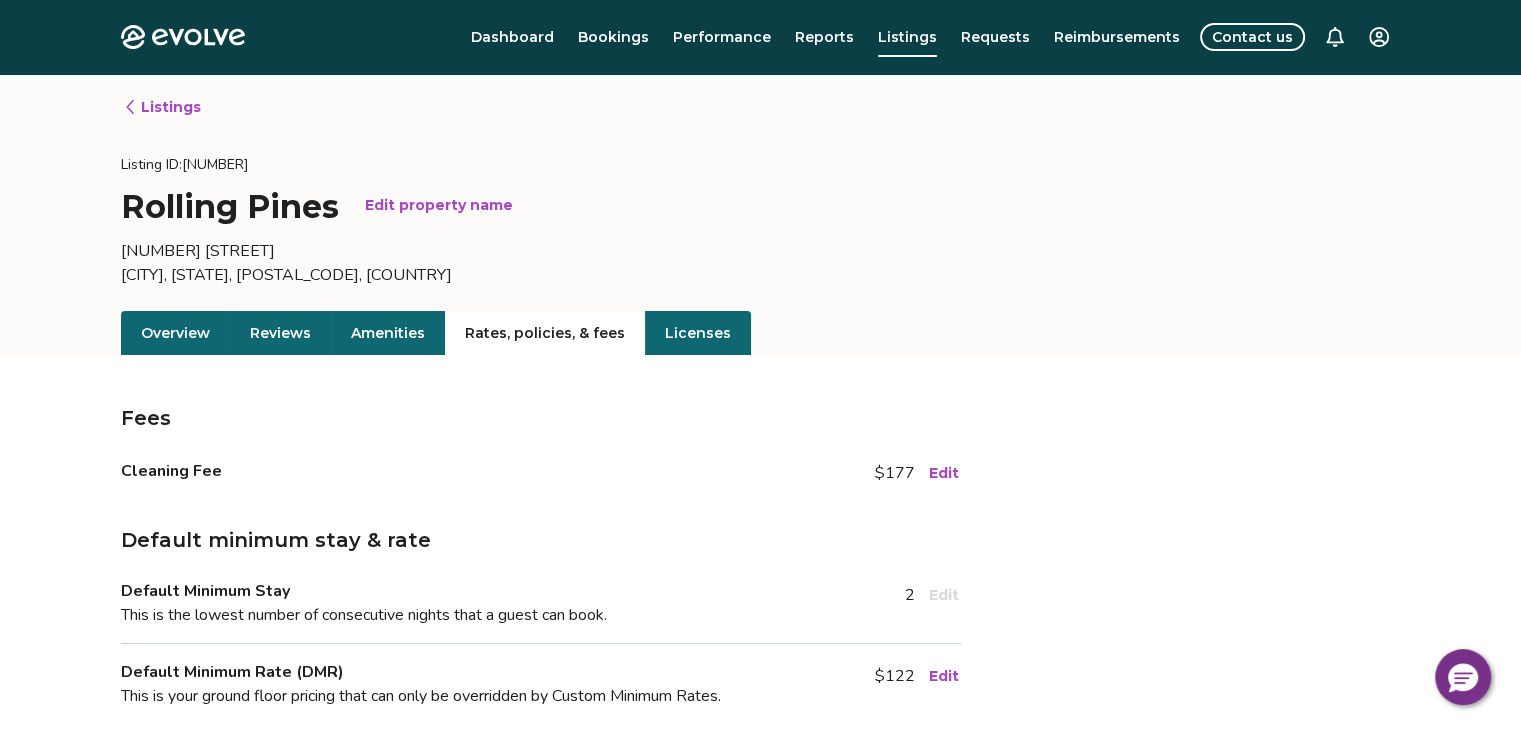scroll, scrollTop: 0, scrollLeft: 0, axis: both 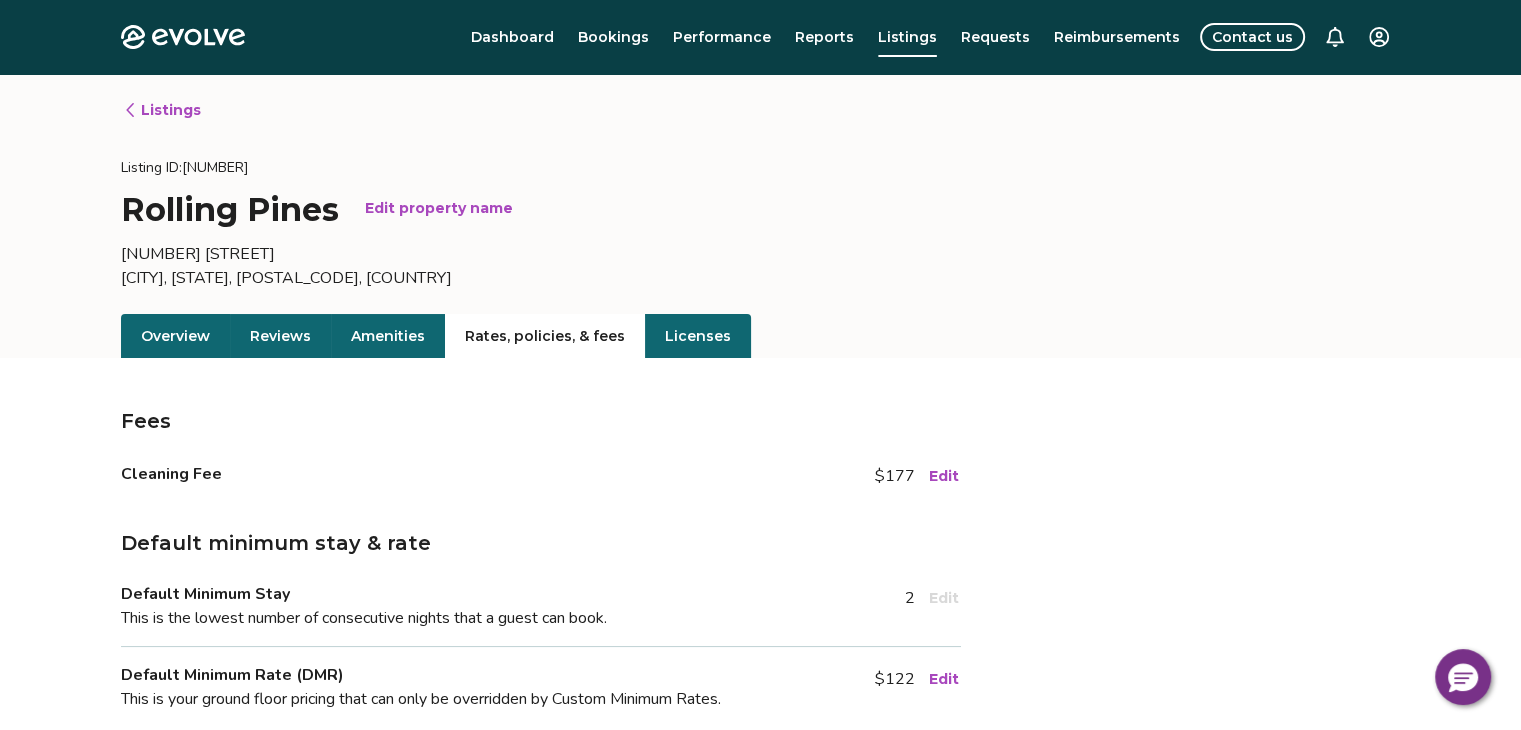 click on "Bookings" at bounding box center (613, 37) 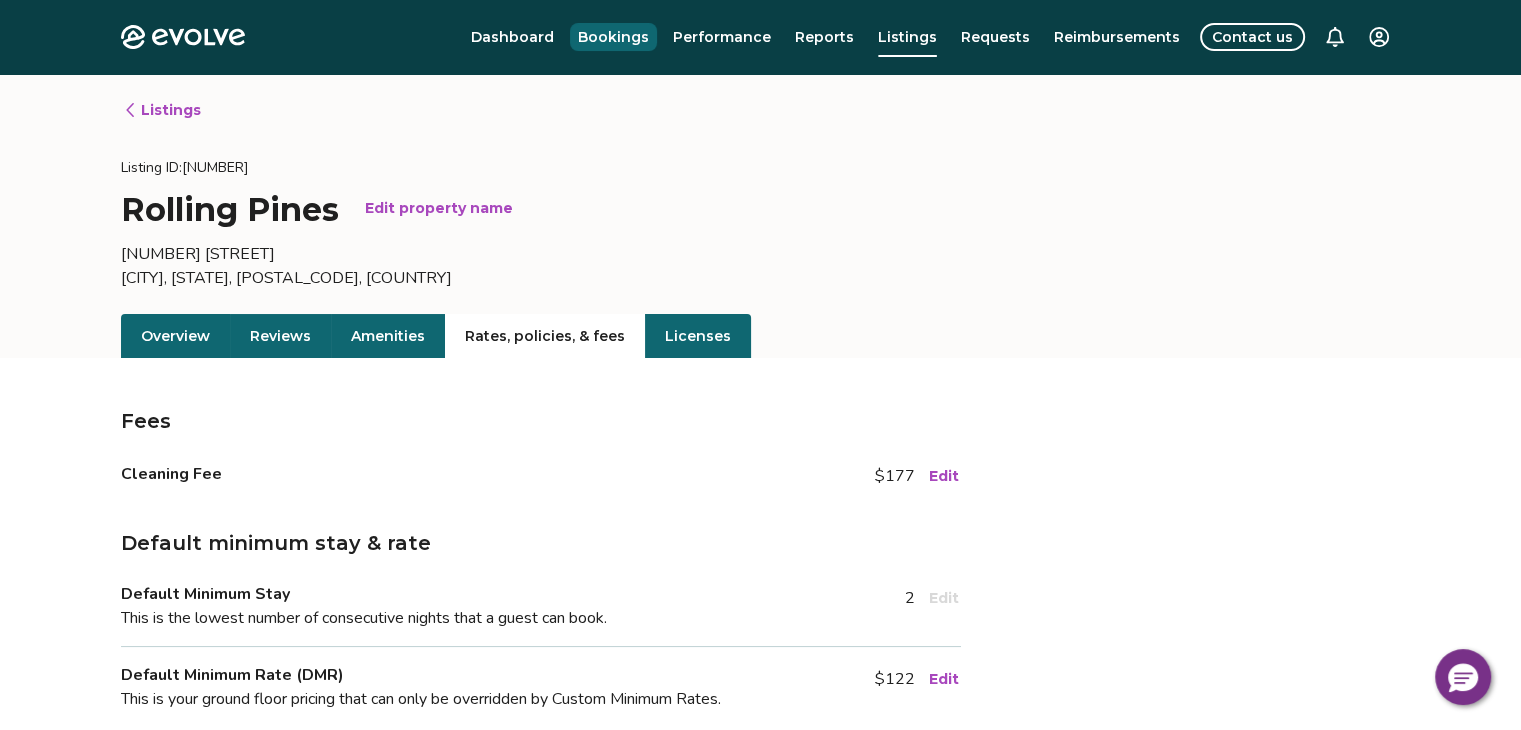 click on "Bookings" at bounding box center (613, 37) 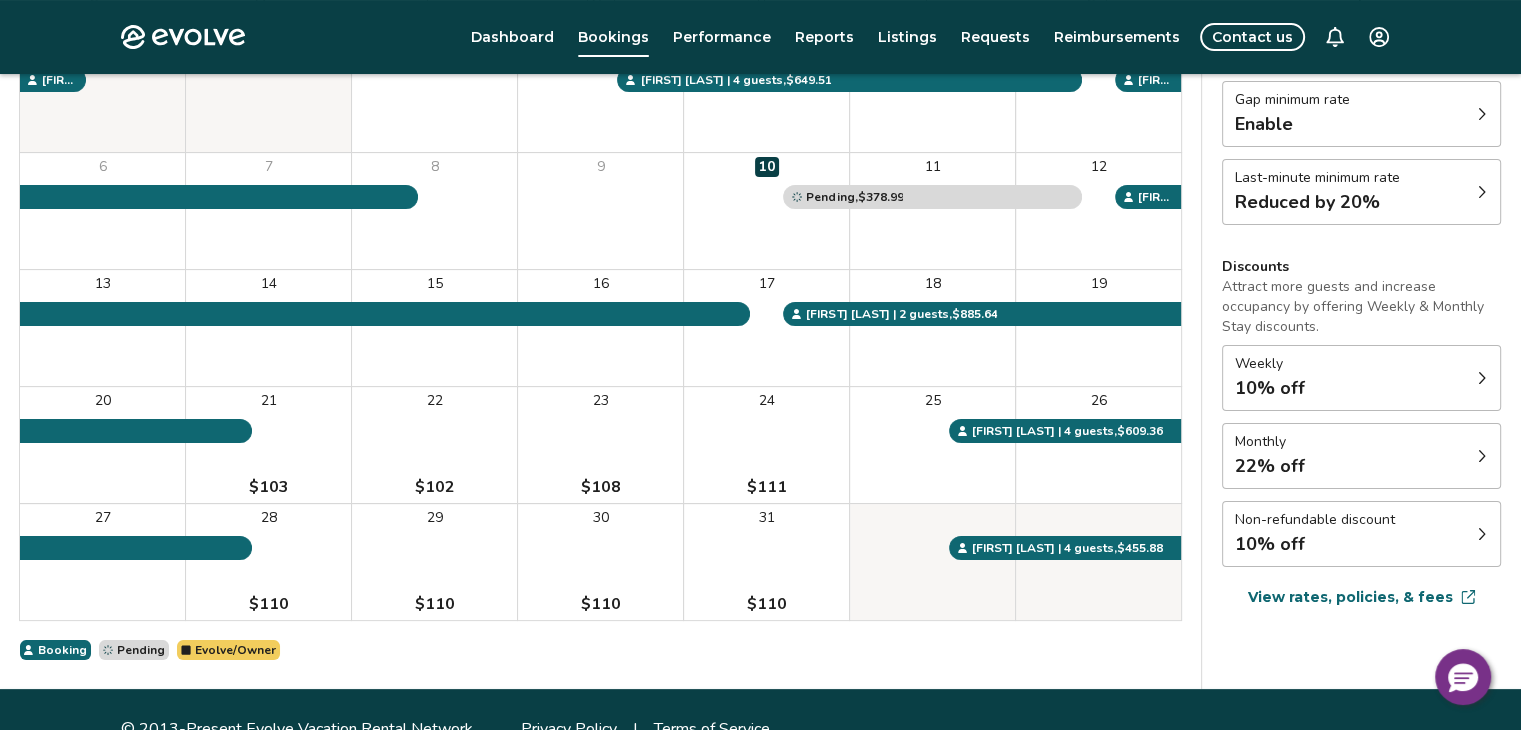 scroll, scrollTop: 272, scrollLeft: 0, axis: vertical 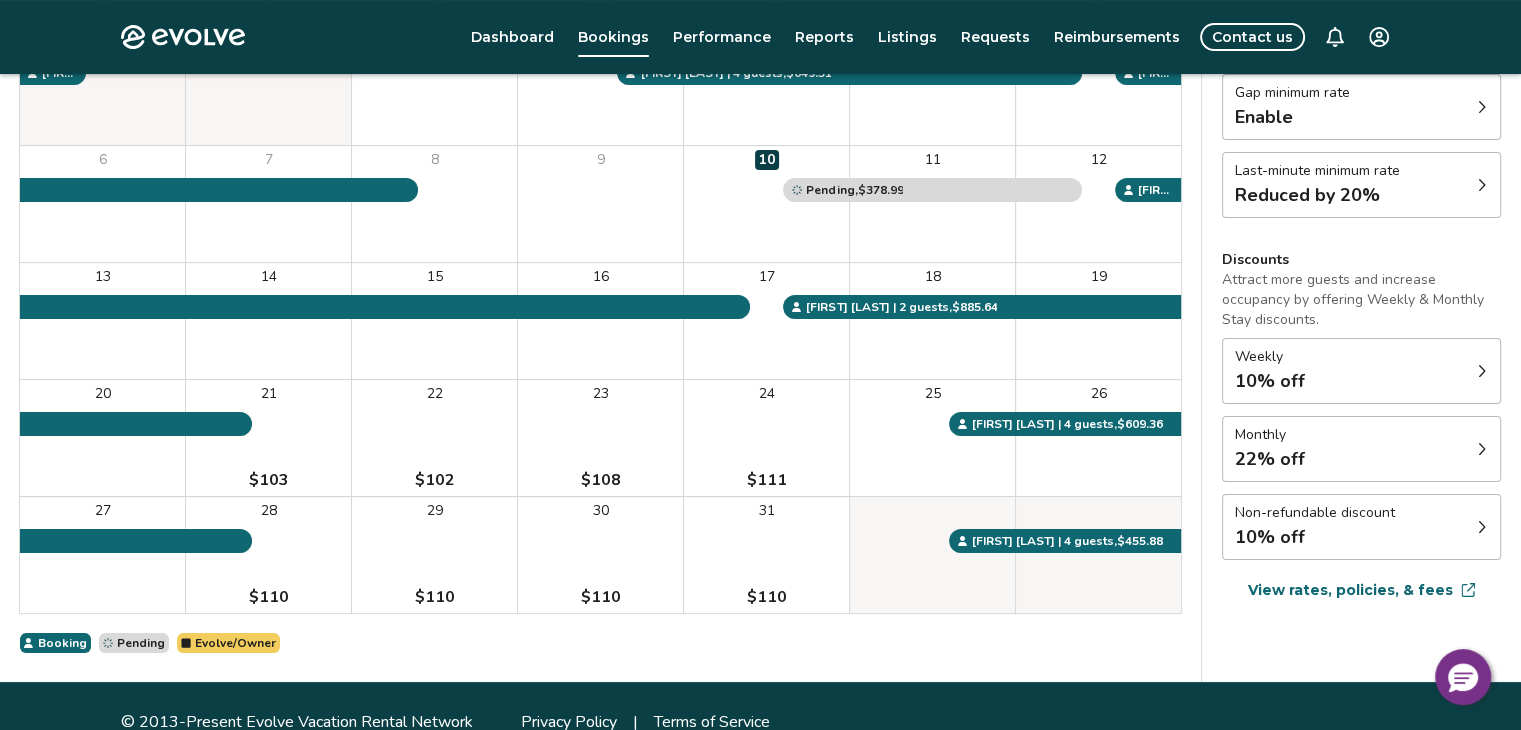 click on "Weekly 10% off" at bounding box center (1361, 371) 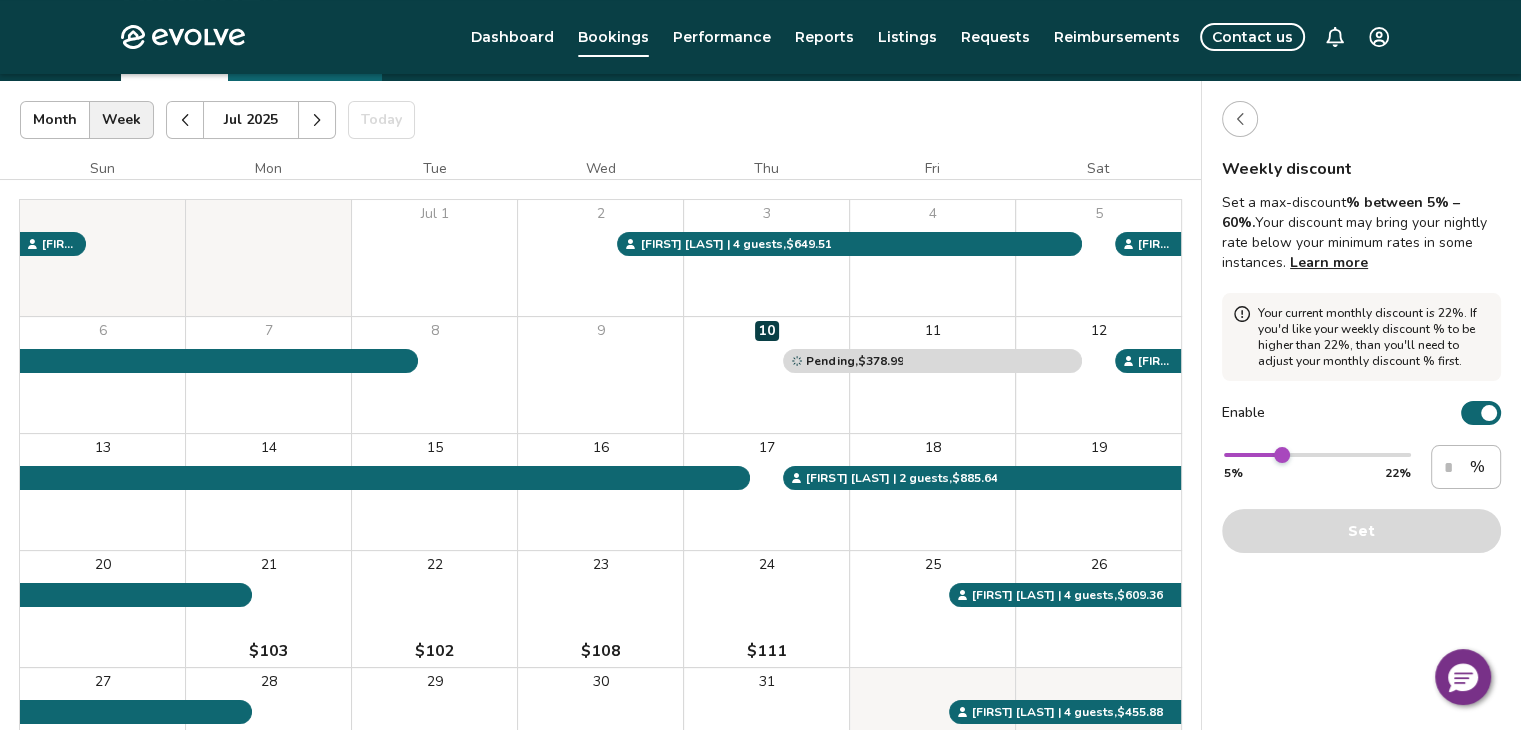 scroll, scrollTop: 66, scrollLeft: 0, axis: vertical 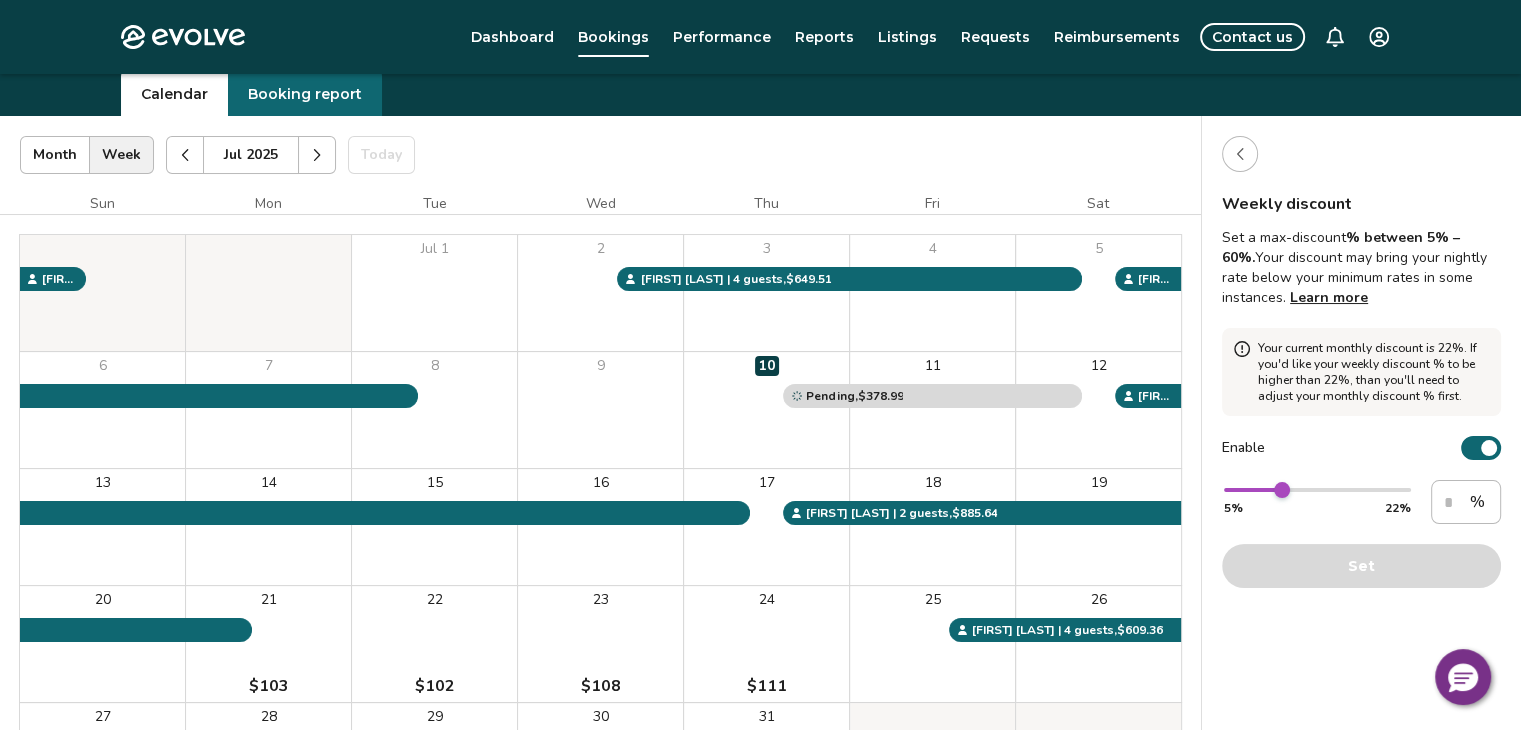 click 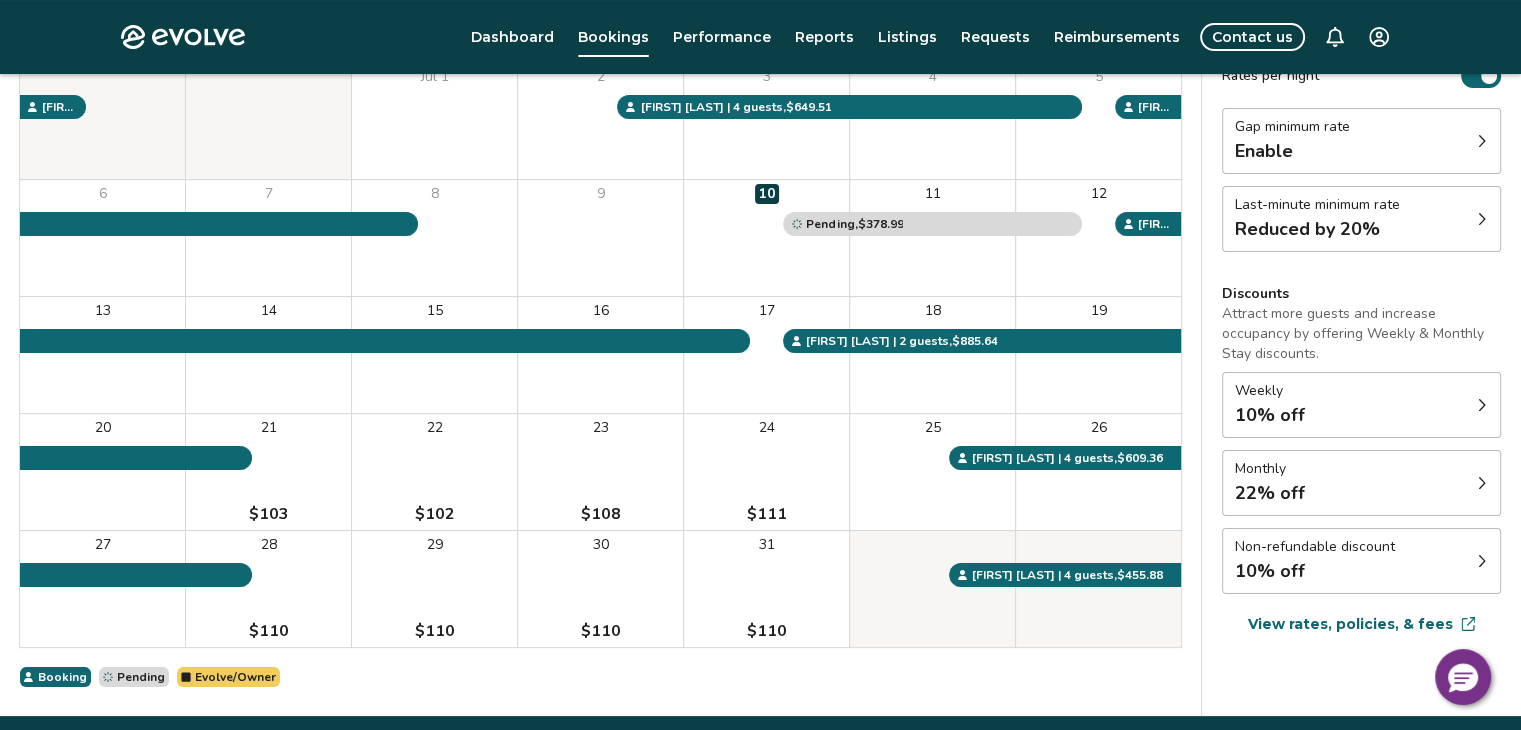 scroll, scrollTop: 206, scrollLeft: 0, axis: vertical 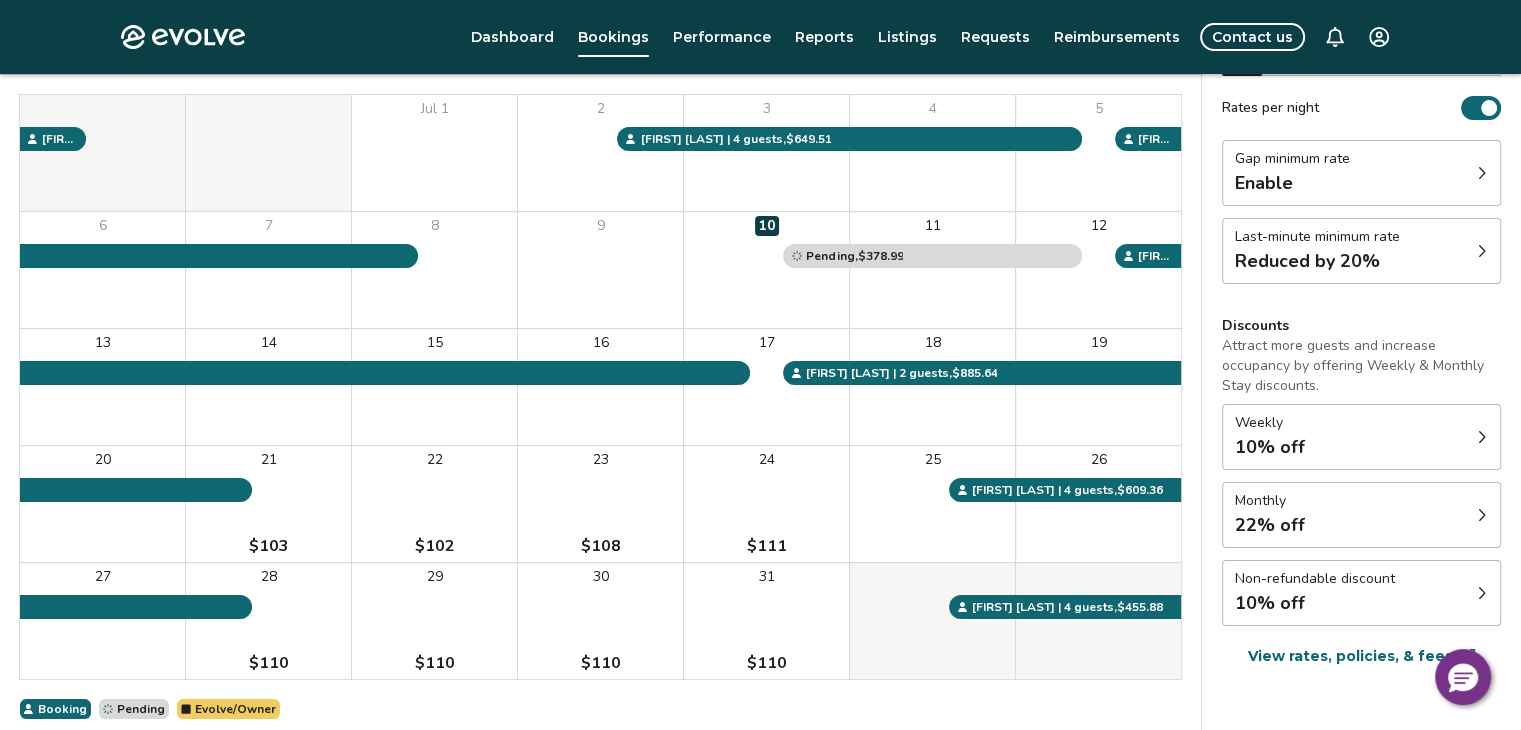click on "Non-refundable discount" at bounding box center [1315, 579] 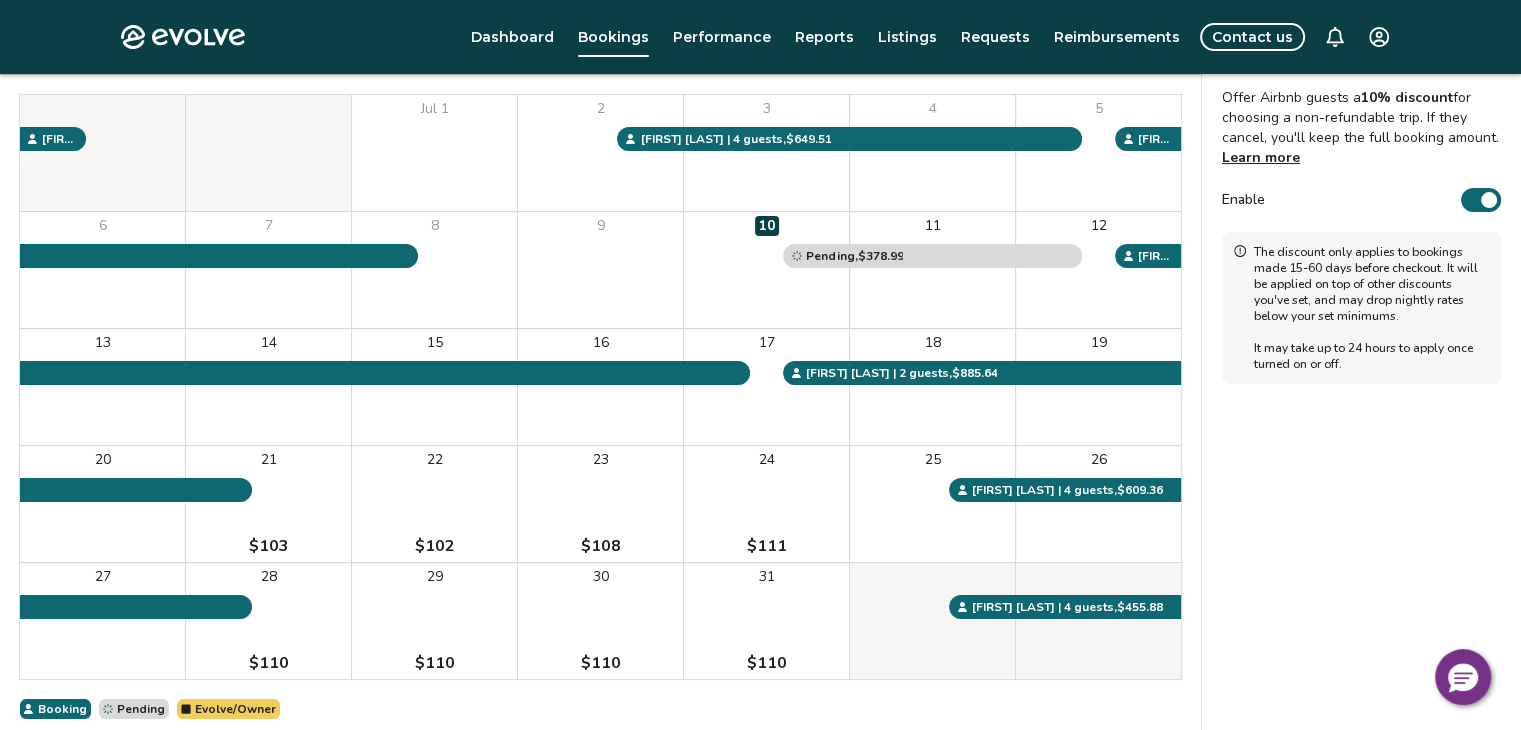 click on "Sun Mon Tue Wed Thu Fri Sat Jul 1 2 3 4 5 6 7 8 9 10 11 12 13 14 15 16 17 18 19 20 21 $103 22 $102 23 $108 24 $111 25 26 27 28 $110 29 $110 30 $110 31 $110 [FIRST] [LAST] | 4 guests ,  $809.24 [FIRST] [LAST] | 2 guests ,  $885.64 [FIRST] [LAST] | 4 guests ,  $616.33 [FIRST] [LAST] | 4 guests ,  $828.49 [FIRST] [LAST] | 4 guests ,  $649.51 [FIRST] [LAST] | 4 guests ,  $609.36 Pending ,  $378.99 [FIRST] [LAST] | 4 guests ,  $455.88 Booking Pending Evolve/Owner" at bounding box center (600, 386) 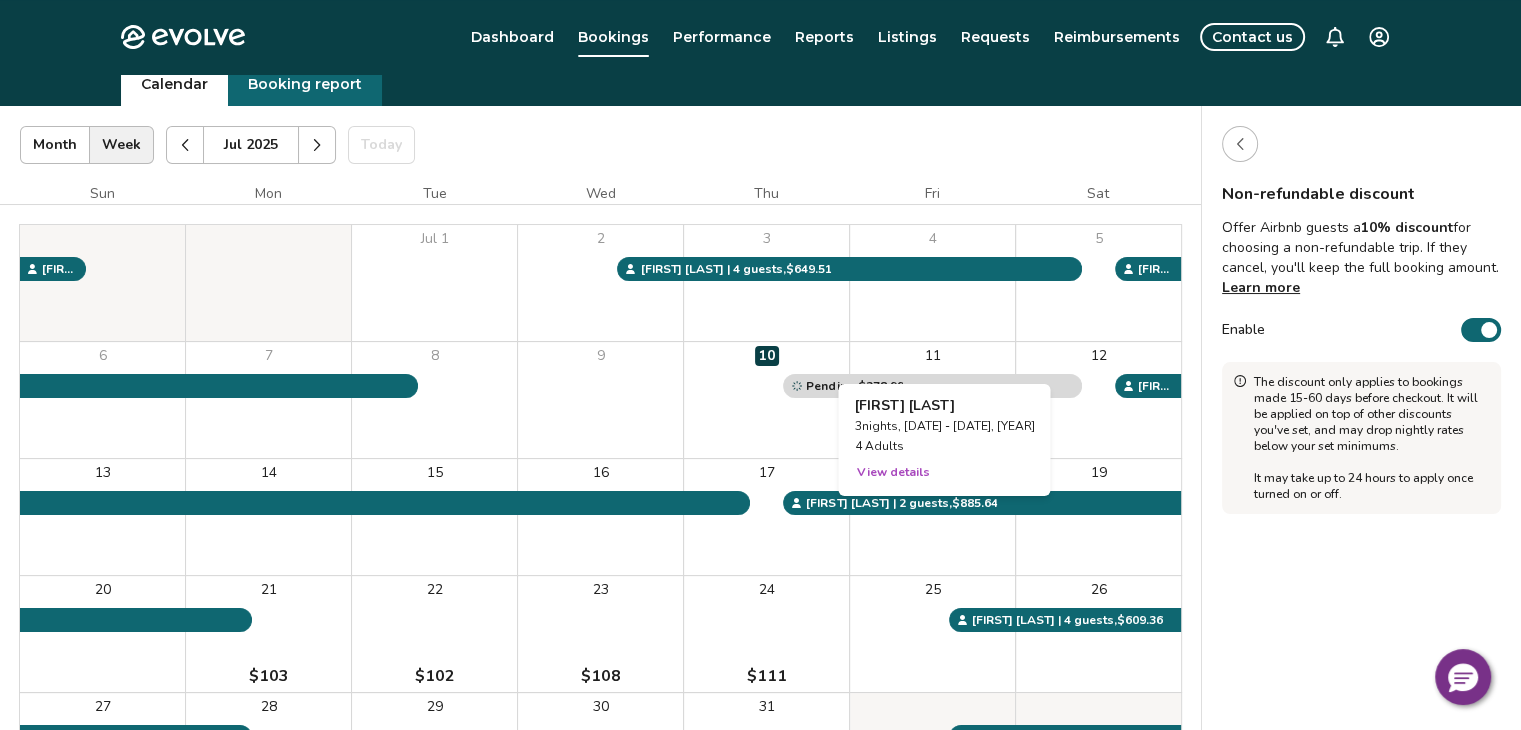 scroll, scrollTop: 0, scrollLeft: 0, axis: both 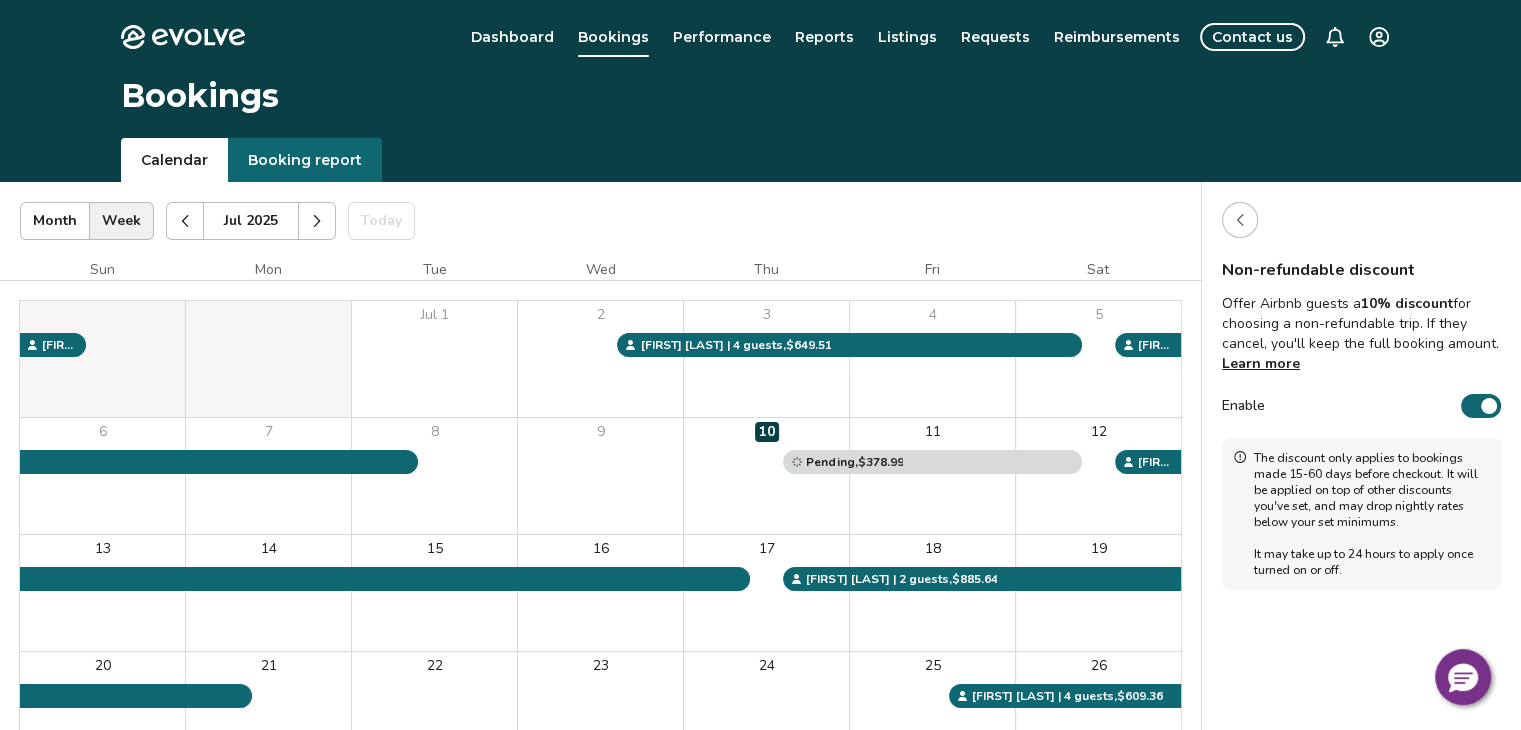 click 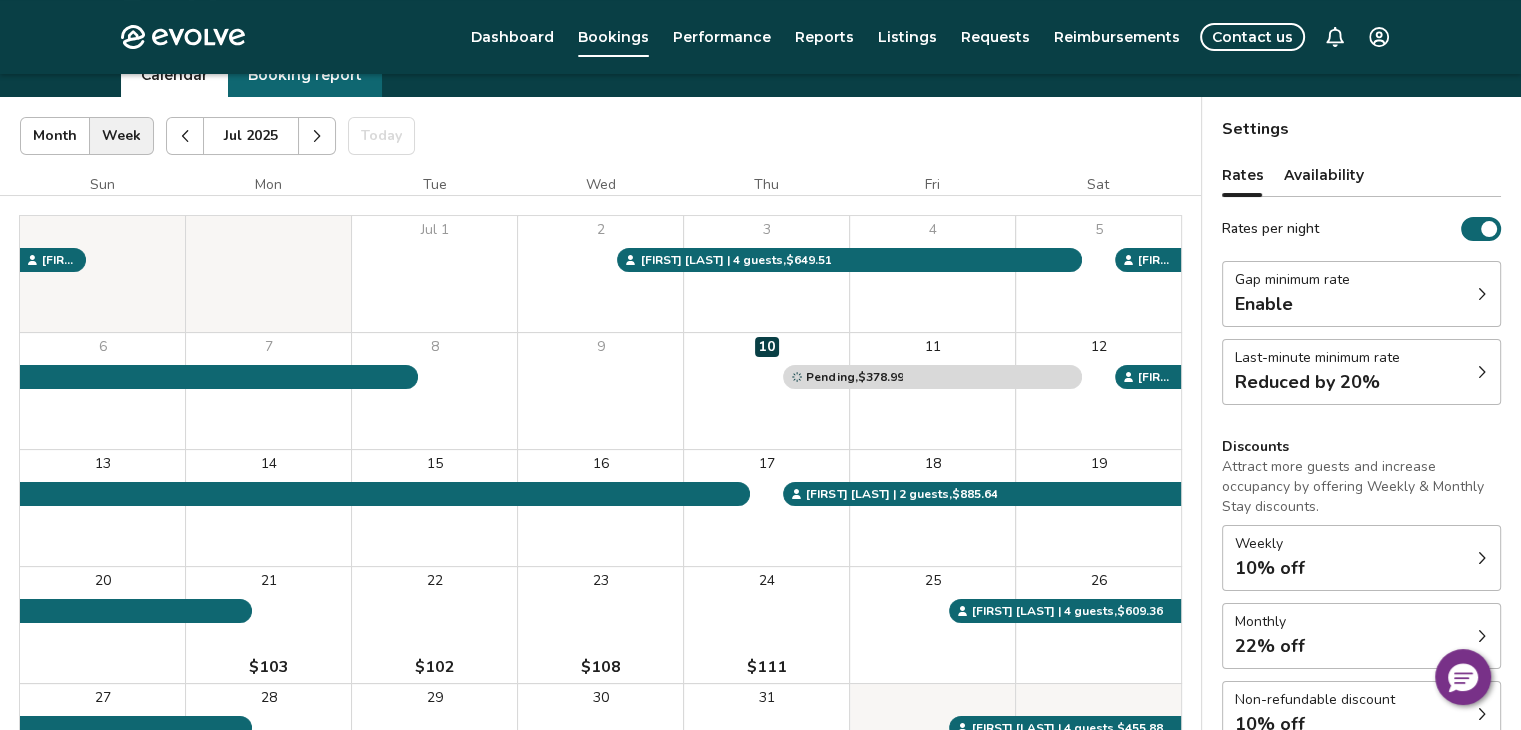 scroll, scrollTop: 107, scrollLeft: 0, axis: vertical 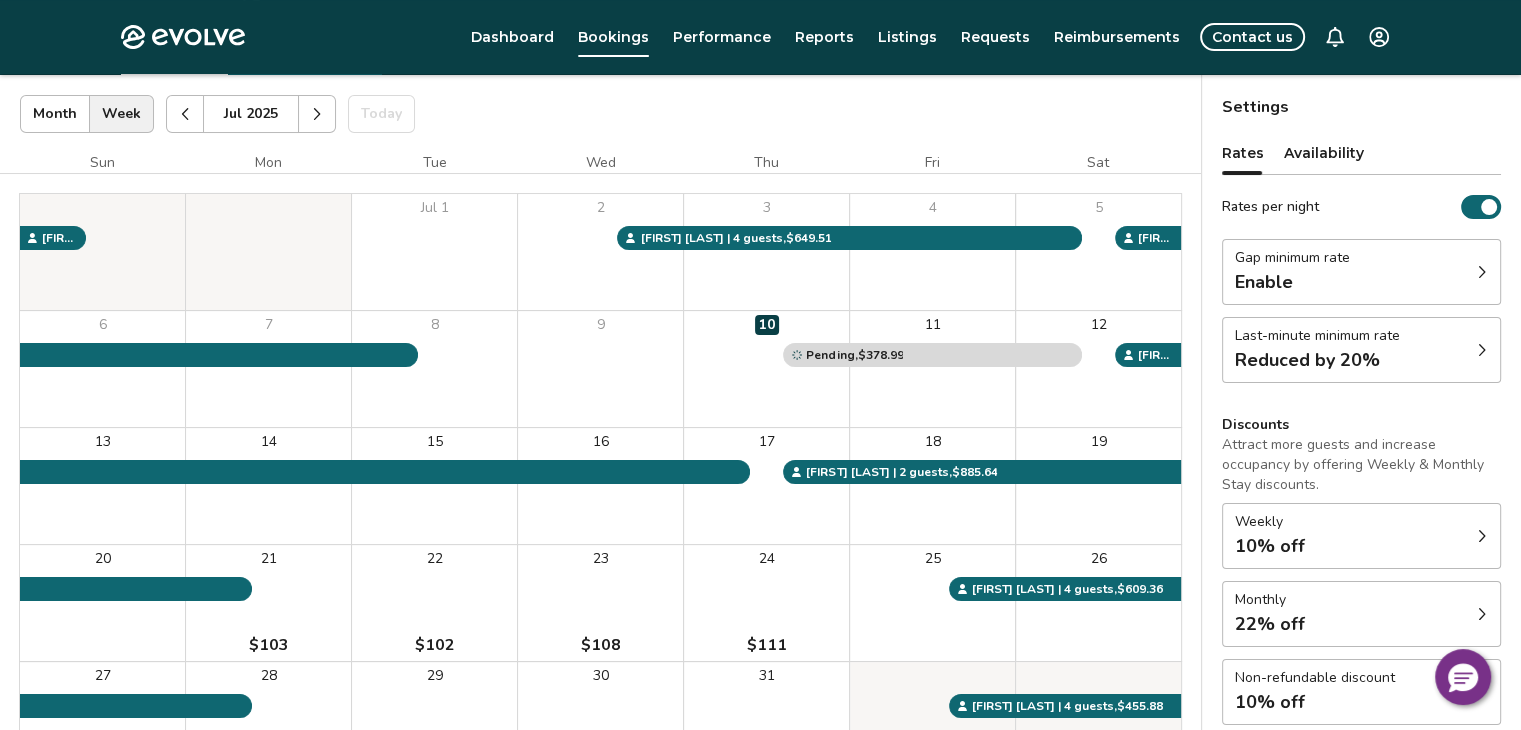 click on "Reduced by 20%" at bounding box center [1307, 360] 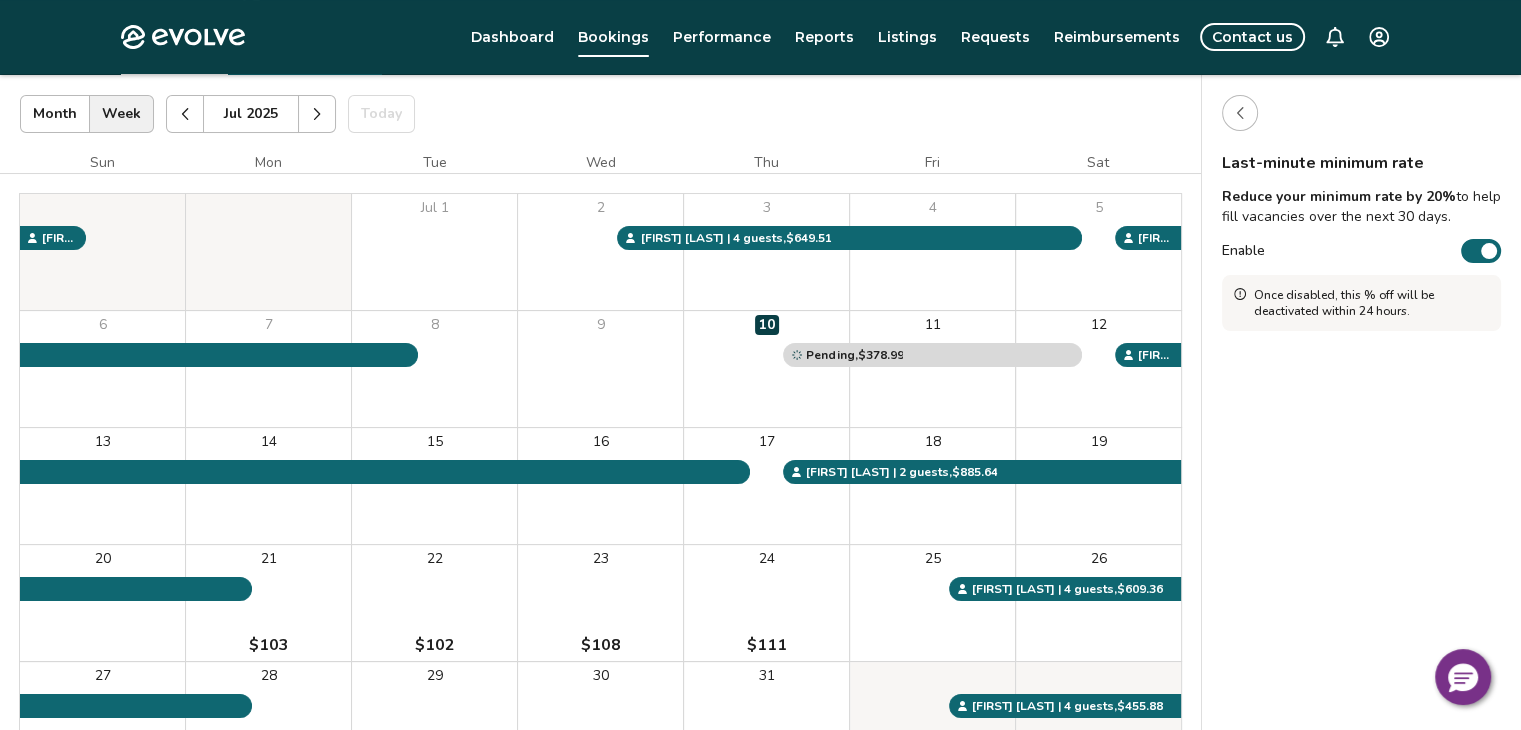 click at bounding box center [1240, 113] 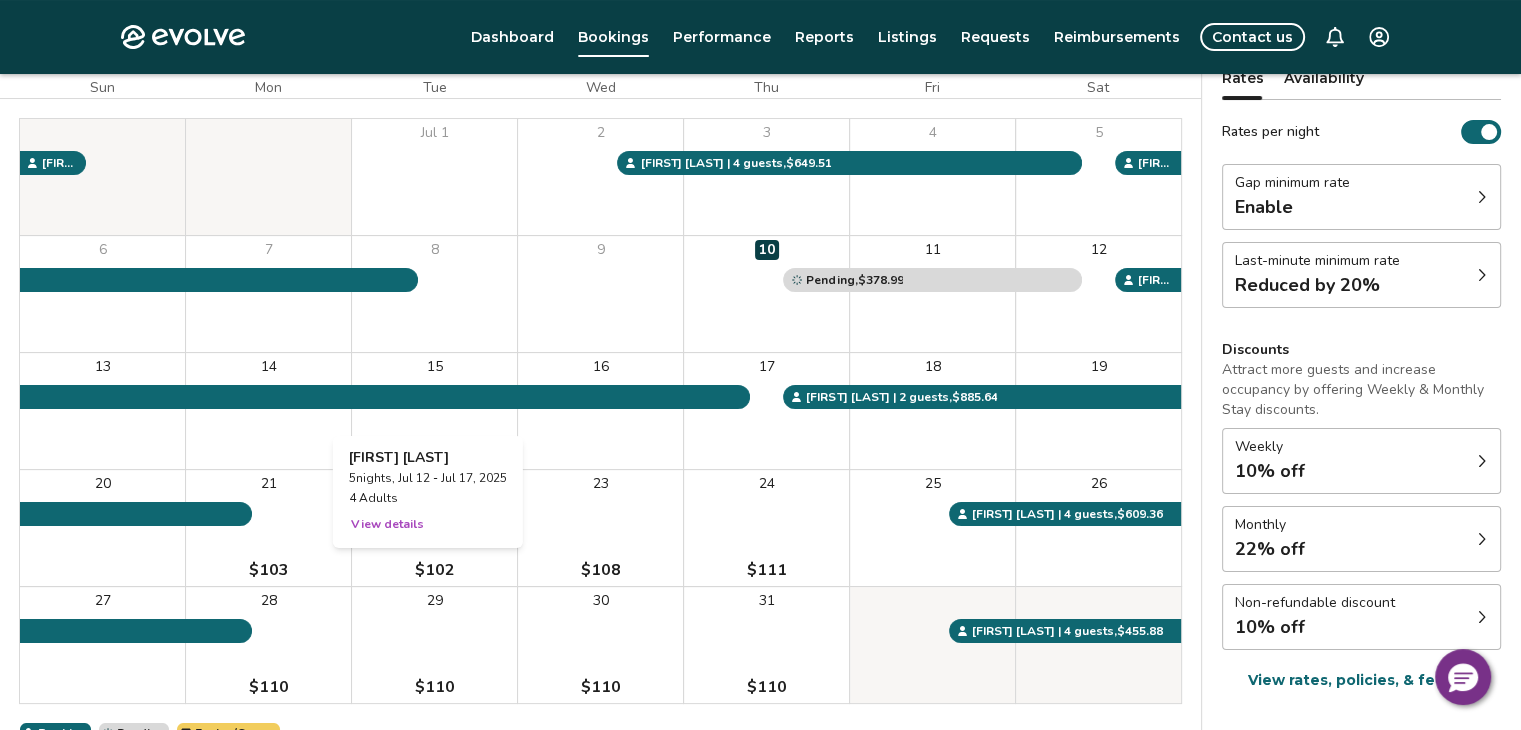 scroll, scrollTop: 181, scrollLeft: 0, axis: vertical 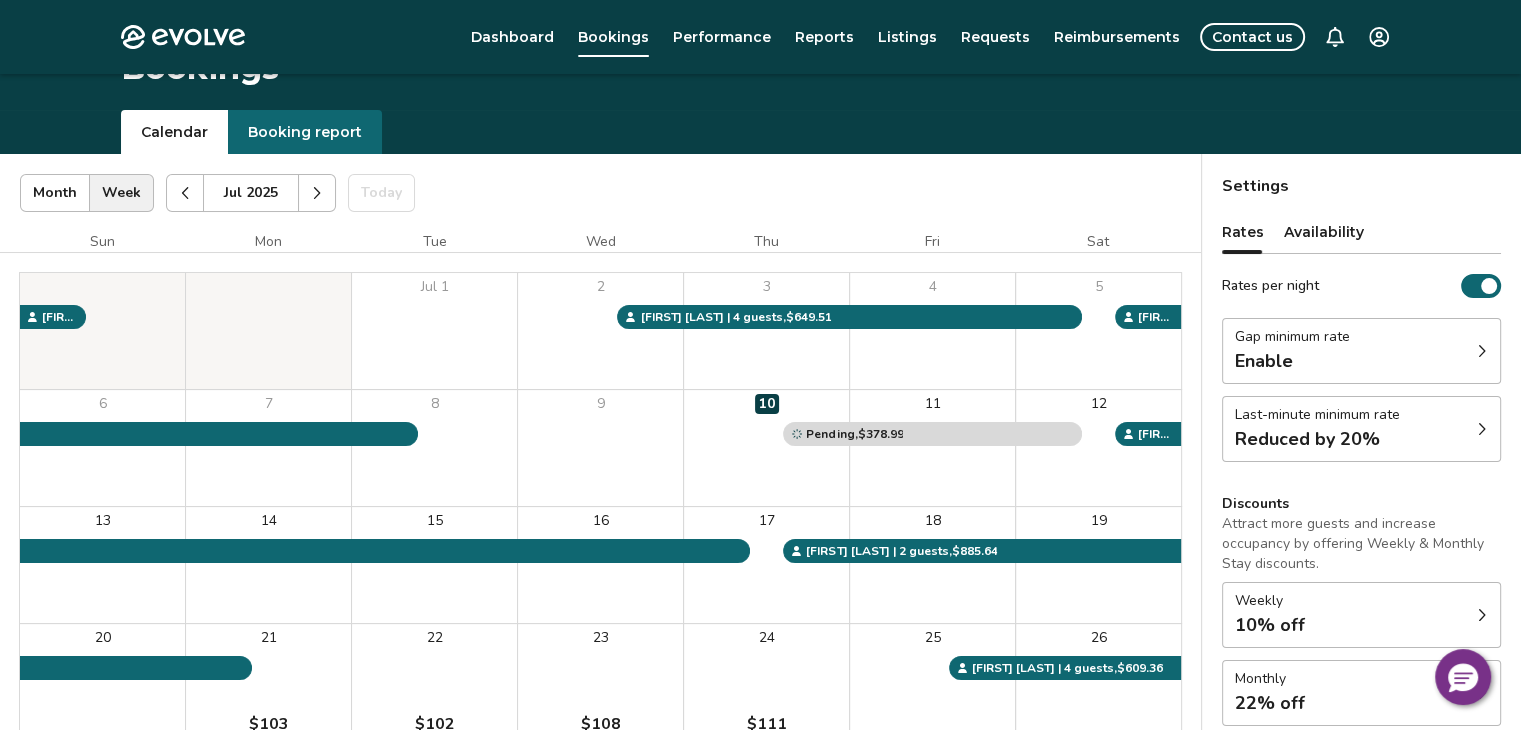 click 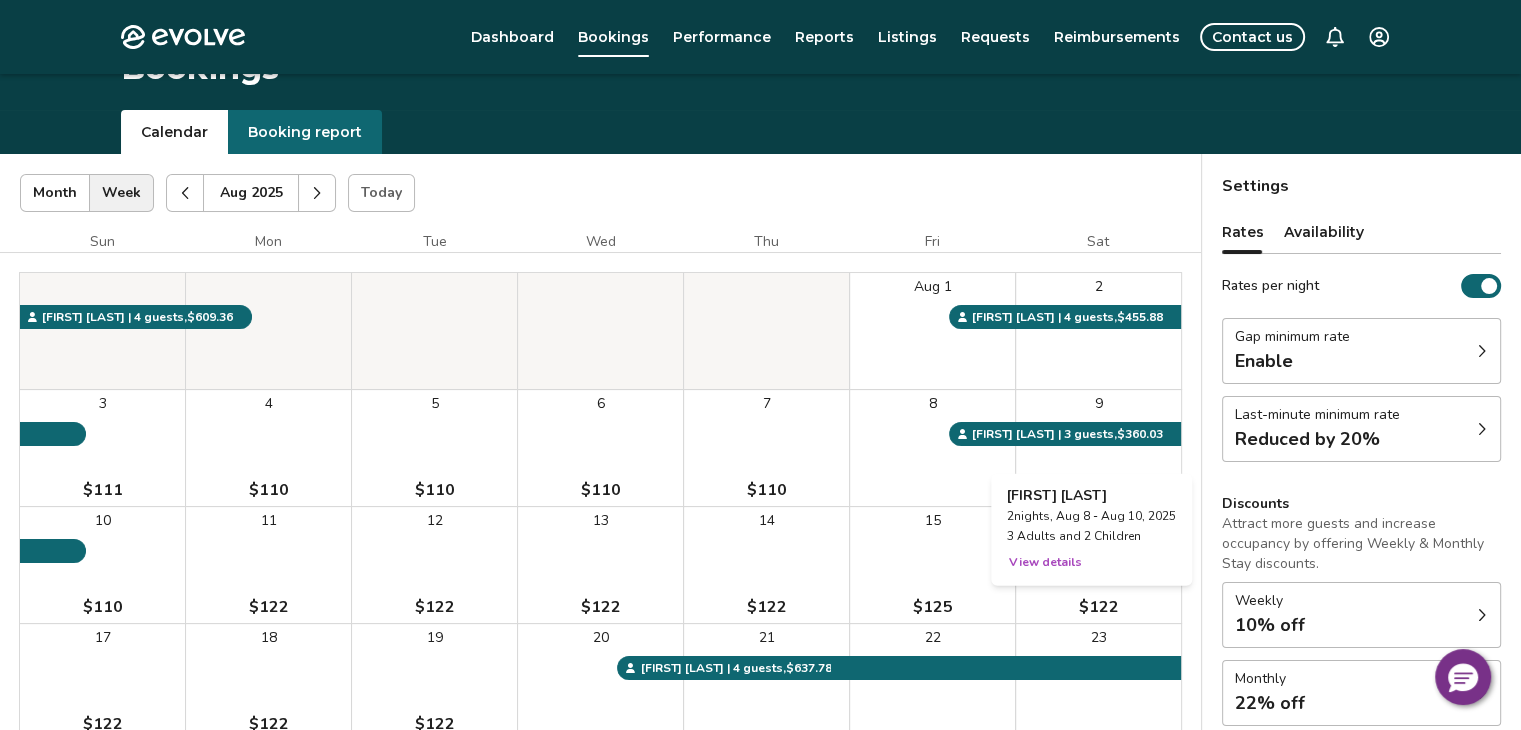 click on "View details" at bounding box center (1045, 562) 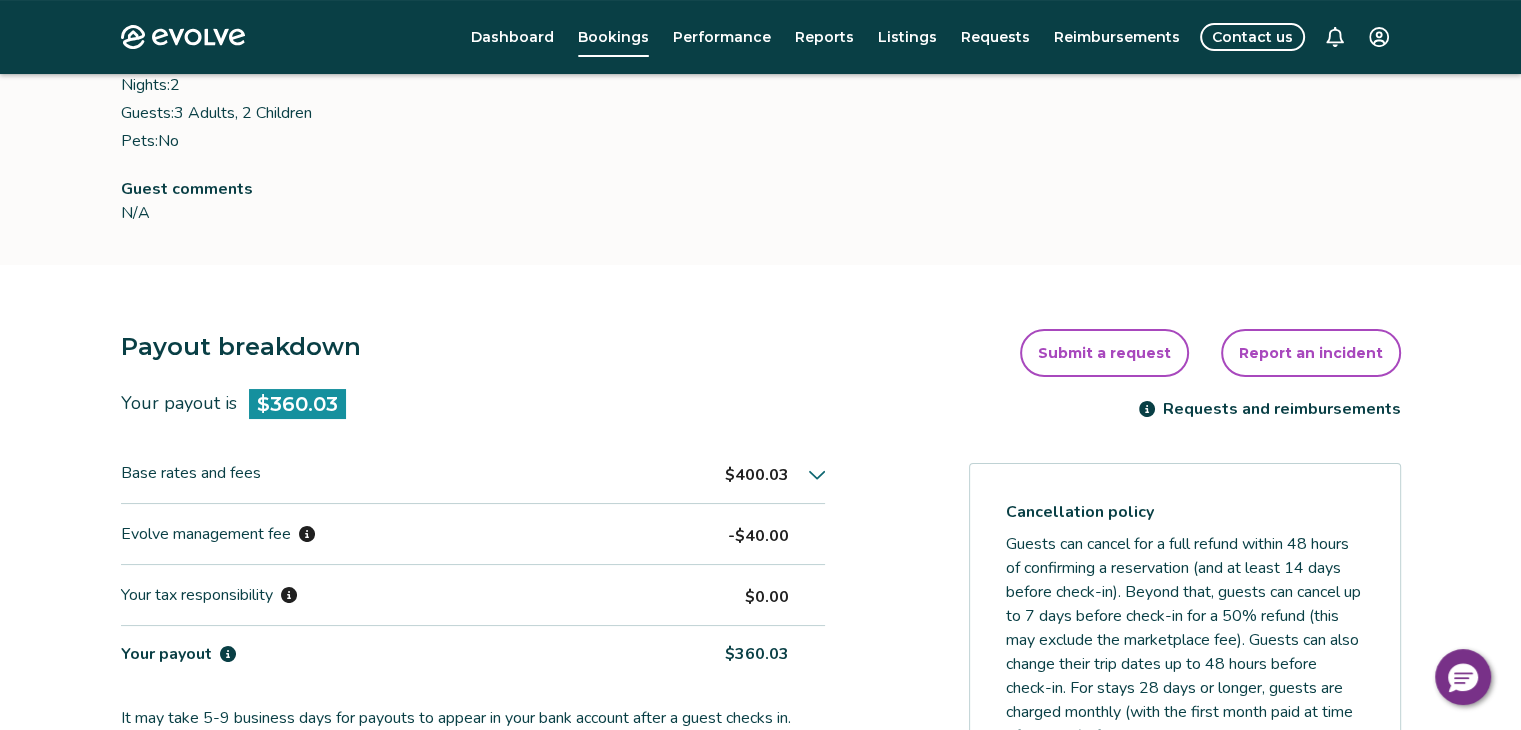 scroll, scrollTop: 324, scrollLeft: 0, axis: vertical 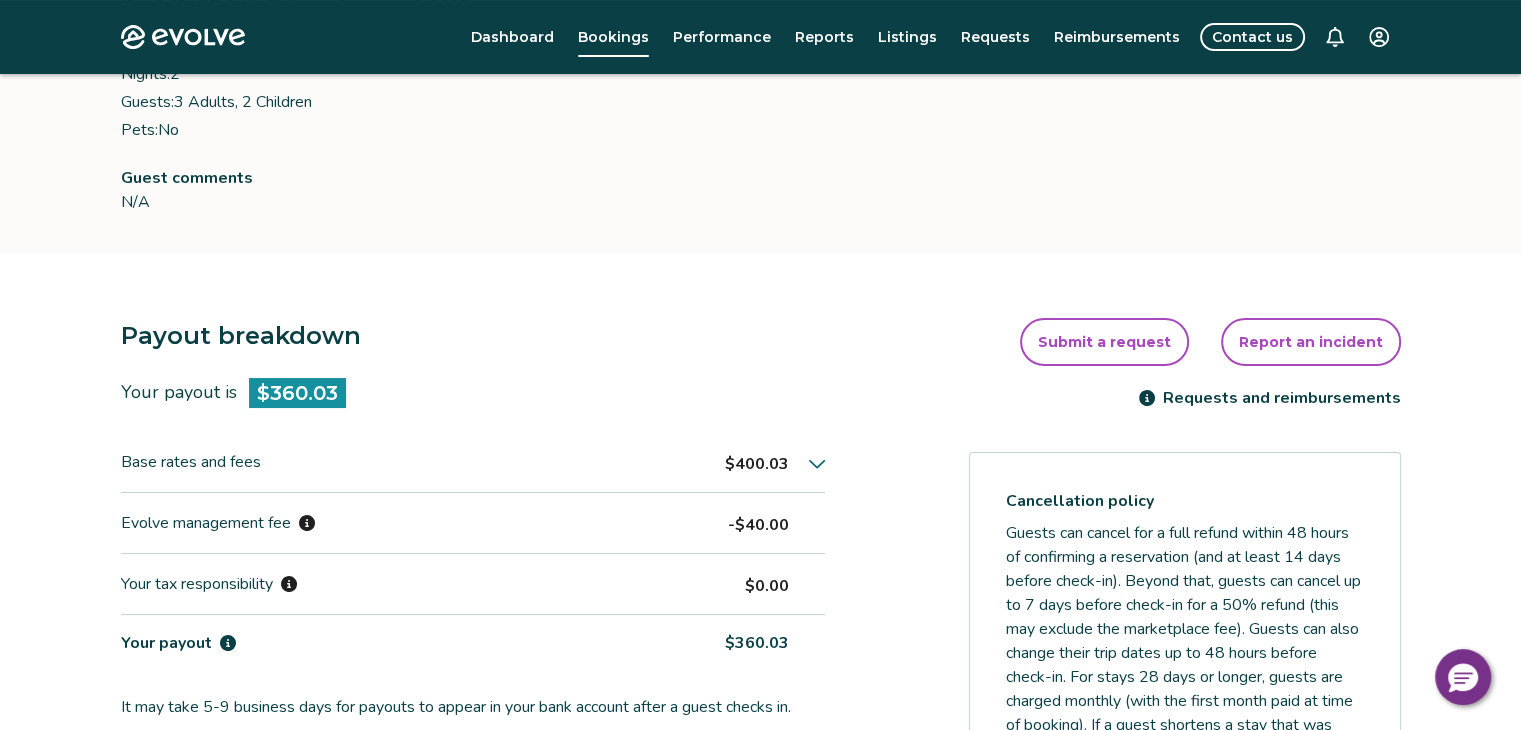 click 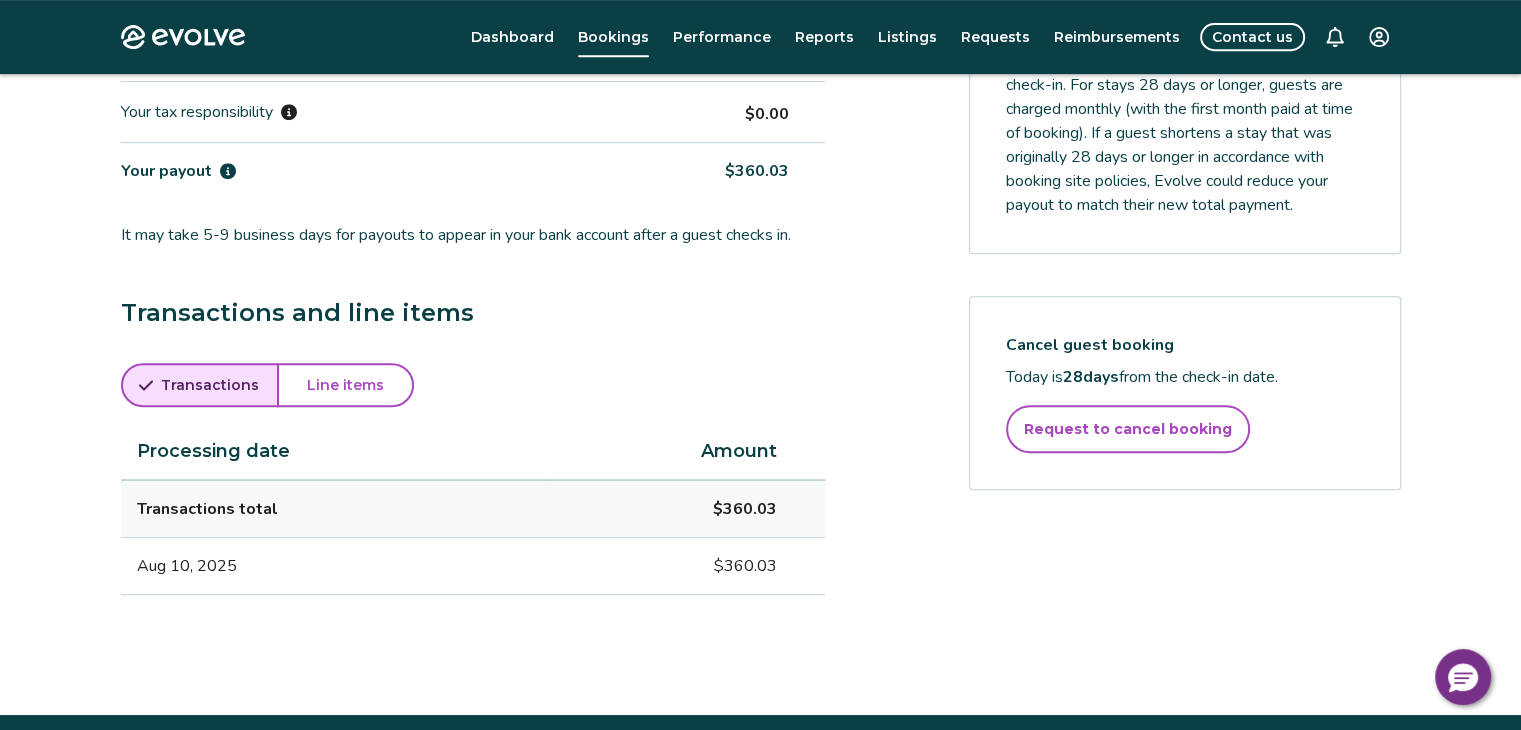 scroll, scrollTop: 943, scrollLeft: 0, axis: vertical 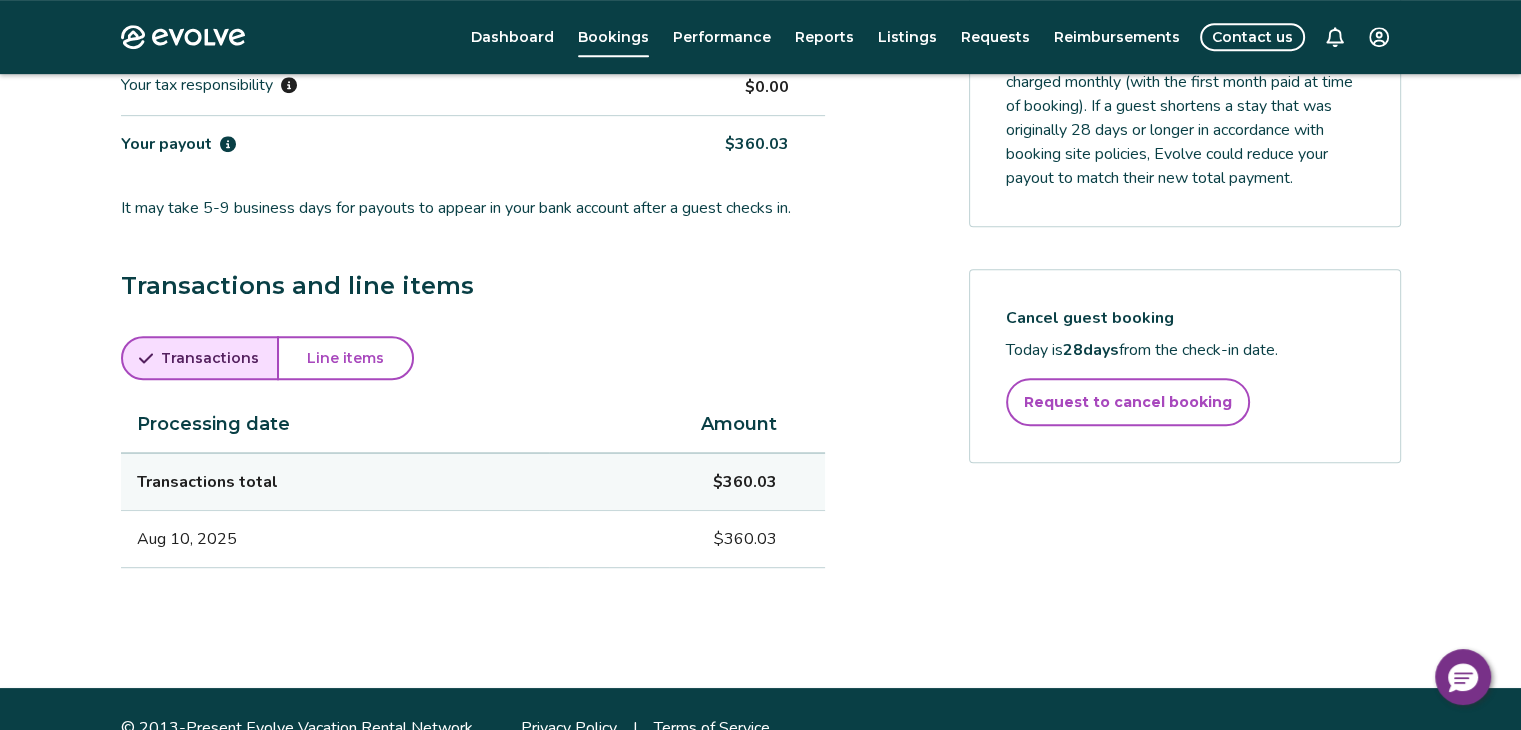 click on "Line items" at bounding box center [345, 358] 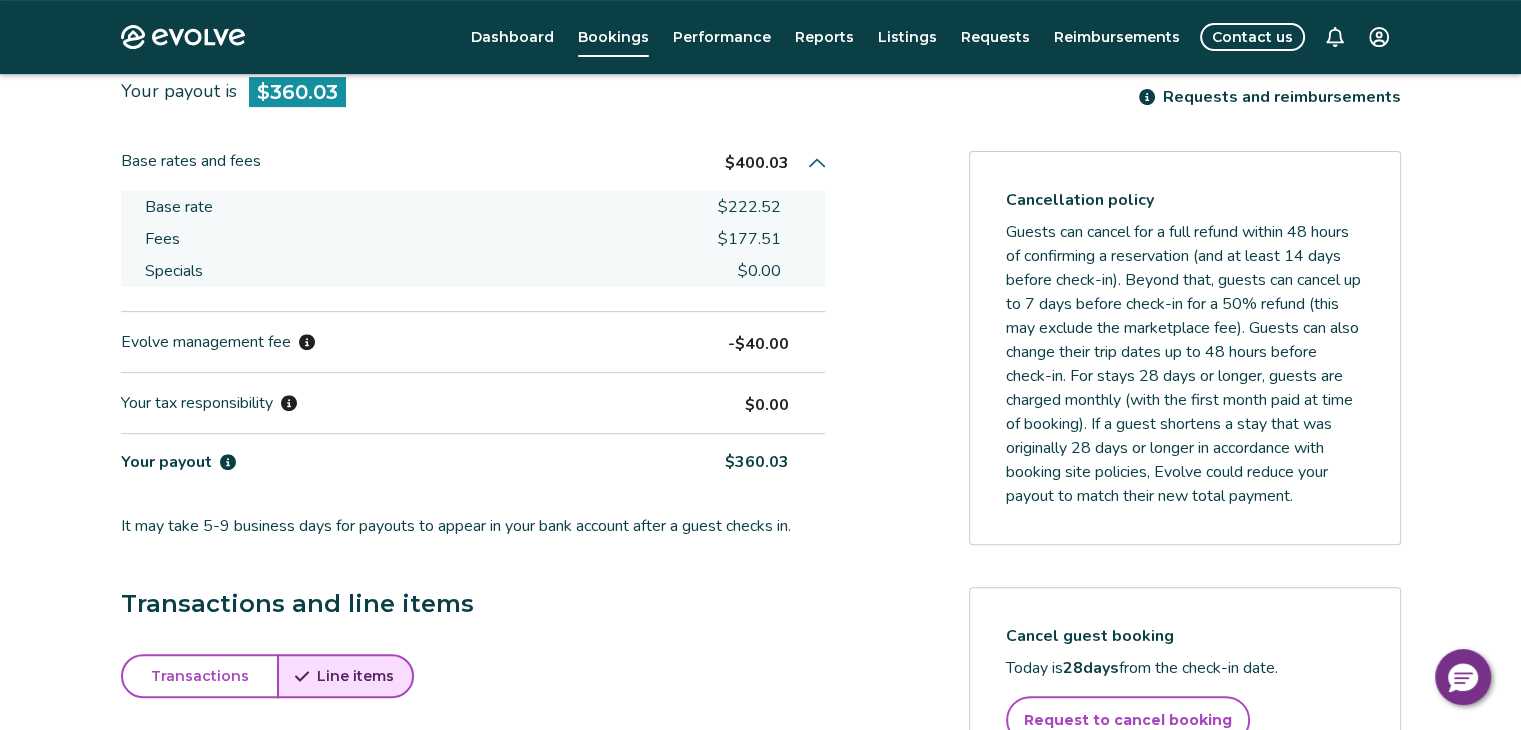 scroll, scrollTop: 612, scrollLeft: 0, axis: vertical 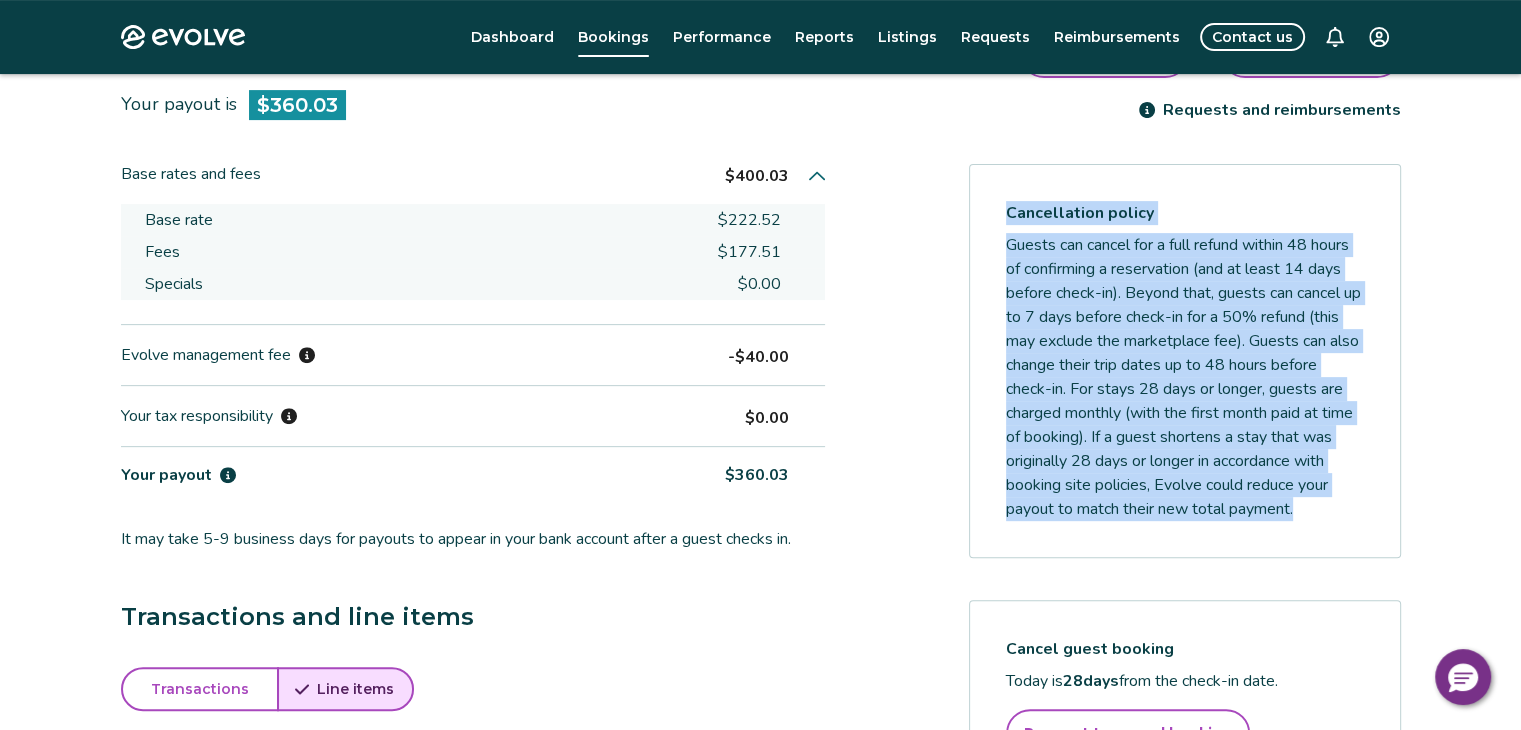 drag, startPoint x: 1176, startPoint y: 516, endPoint x: 1001, endPoint y: 187, distance: 372.64728 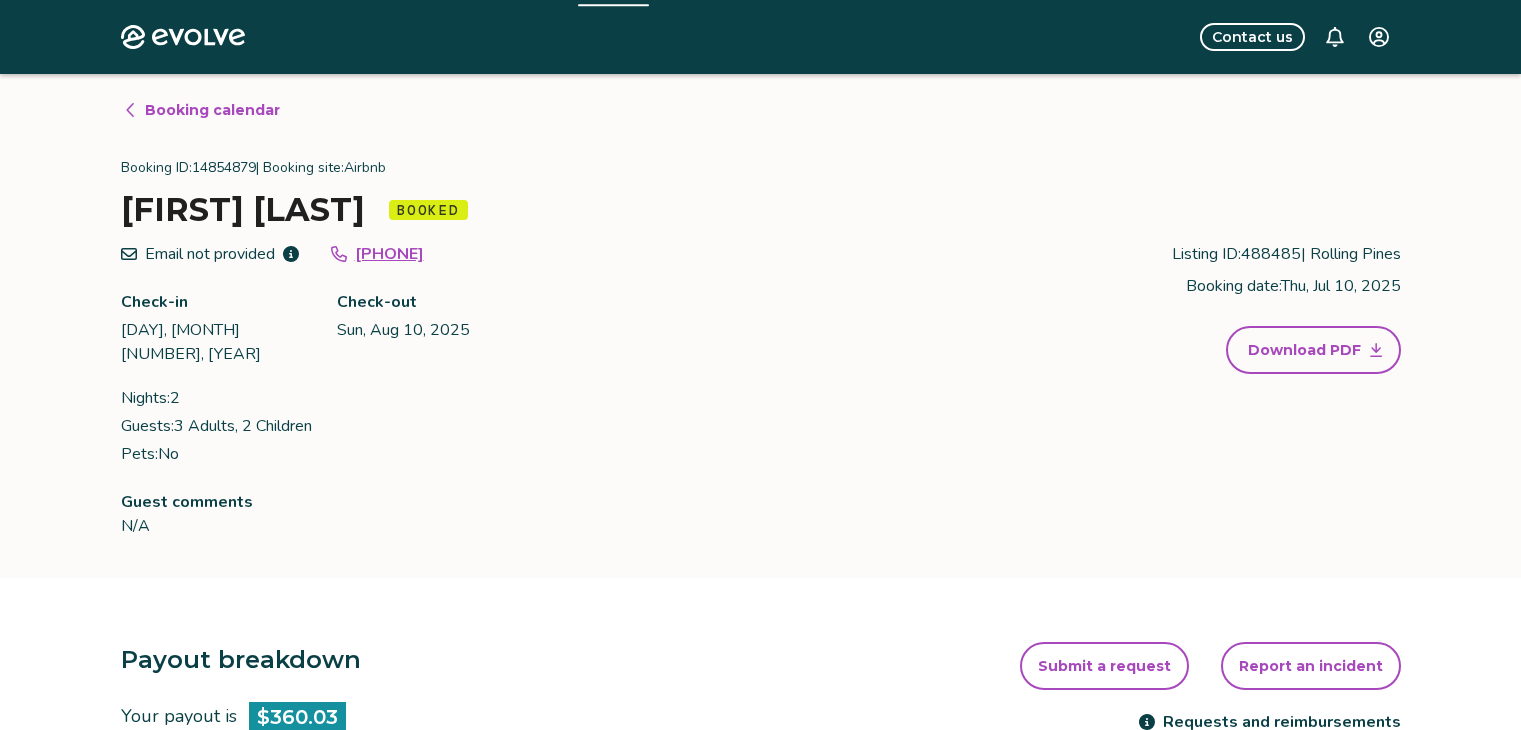 scroll, scrollTop: 612, scrollLeft: 0, axis: vertical 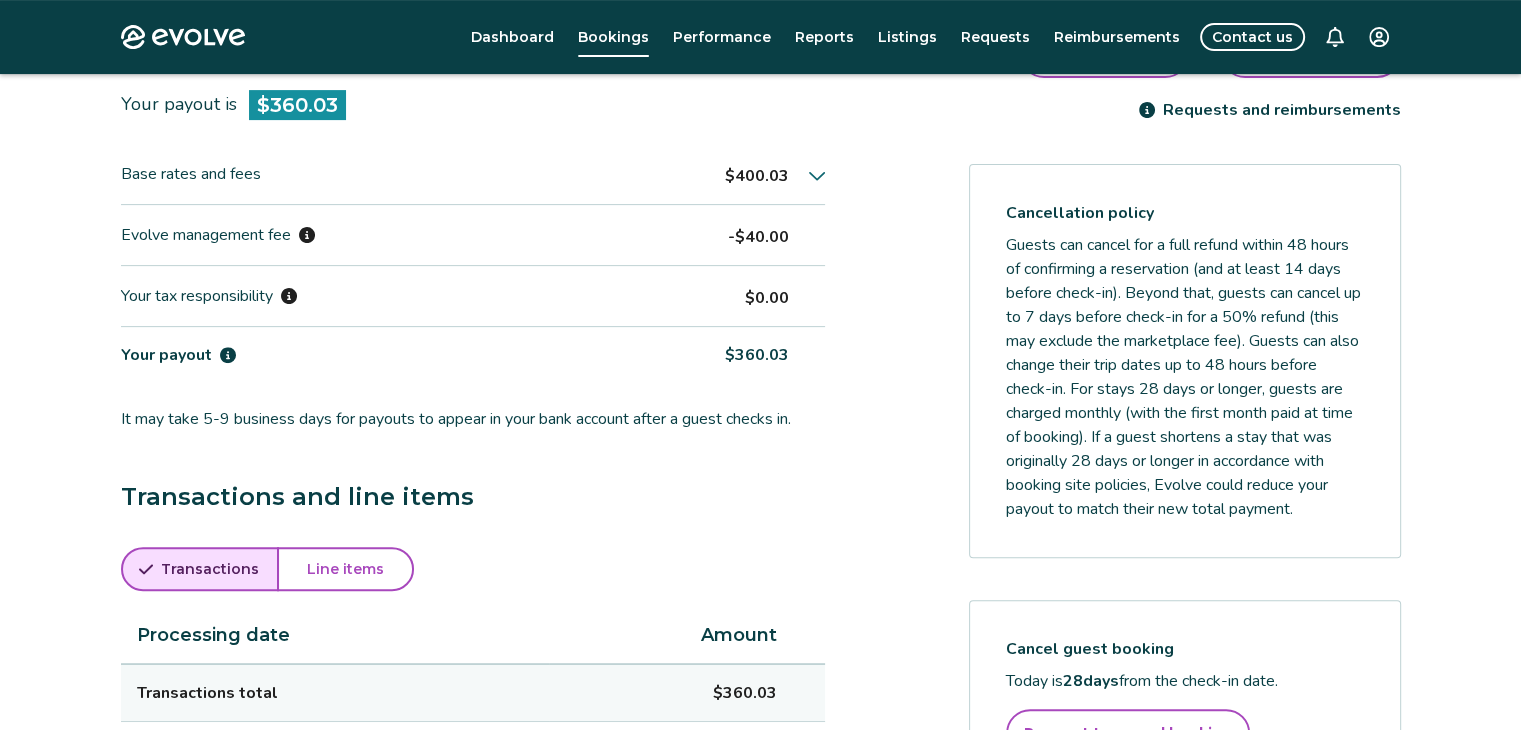 click on "Evolve Dashboard Bookings Performance Reports Listings Requests Reimbursements Contact us Booking calendar Booking ID:  [NUMBER]  | Booking site:  Airbnb [FIRST] [LAST] Booked Email not provided [PHONE] Check-in [DAY], [MONTH] [NUMBER], [YEAR] Check-out [DAY], [MONTH] [NUMBER], [YEAR] Nights:  [NUMBER] Guests:  [NUMBER] Adults, [NUMBER] Children Pets:  No Listing ID:  [NUMBER]  |   [LOCATION] Booking date:  [DAY], [MONTH] [NUMBER], [YEAR] Download PDF Guest comments N/A Payout breakdown Your payout is [PRICE] Base rates and fees [PRICE] Evolve management fee [PRICE] Your tax responsibility [PRICE] Your payout [PRICE] It may take [NUMBER]-[NUMBER] business days for payouts to appear in your bank account after a guest checks in. Transactions and line items Transactions Line items Processing date Amount Transactions total [PRICE] [MONTH] [NUMBER], [YEAR] [PRICE] Submit a request Report an incident Requests and reimbursements Cancellation policy Cancel guest booking Today is  [NUMBER]  days  from the check-in date. Request to cancel booking © 2013-Present Evolve Vacation Rental Network Privacy Policy" at bounding box center (760, 183) 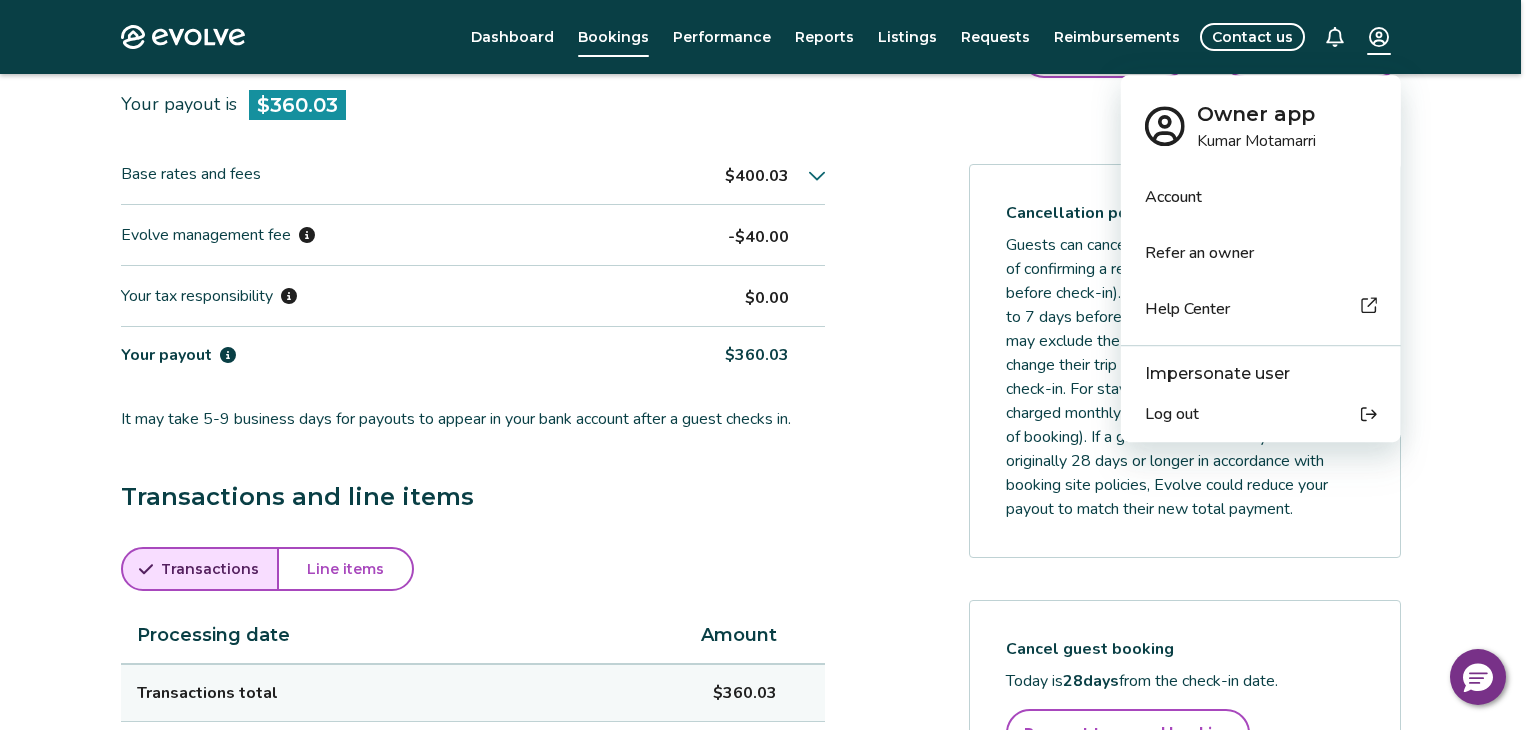click on "Log out" at bounding box center [1261, 414] 